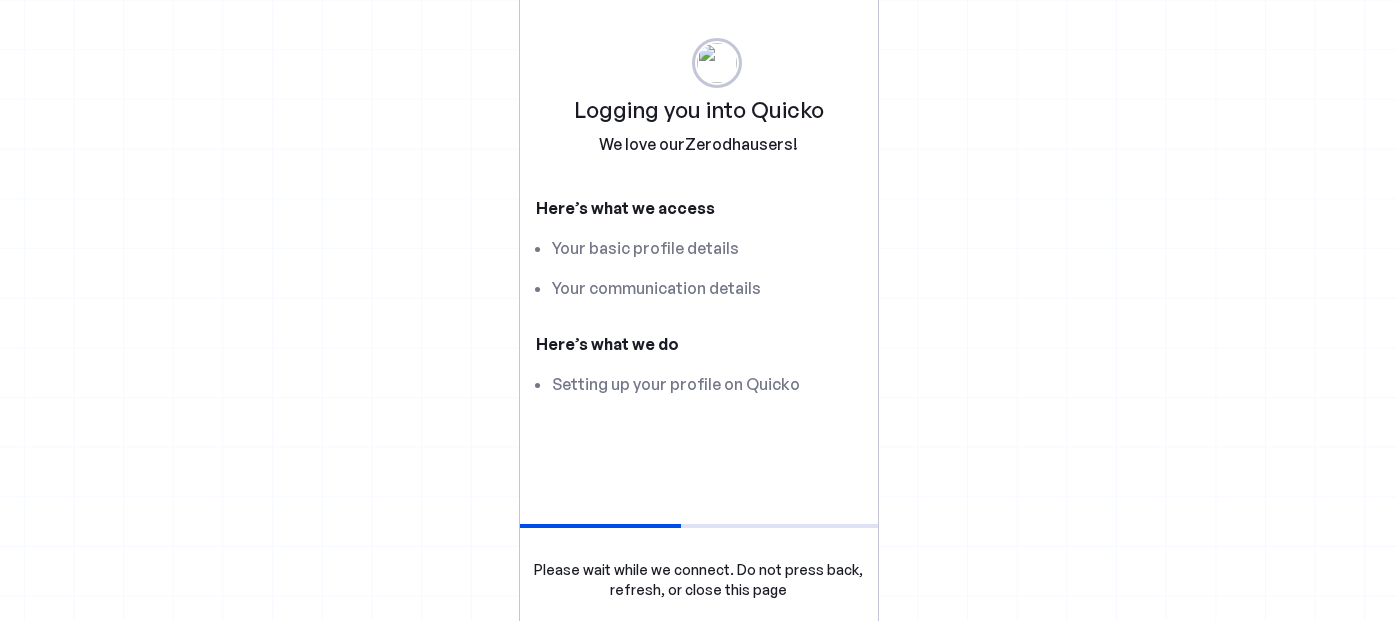 scroll, scrollTop: 0, scrollLeft: 0, axis: both 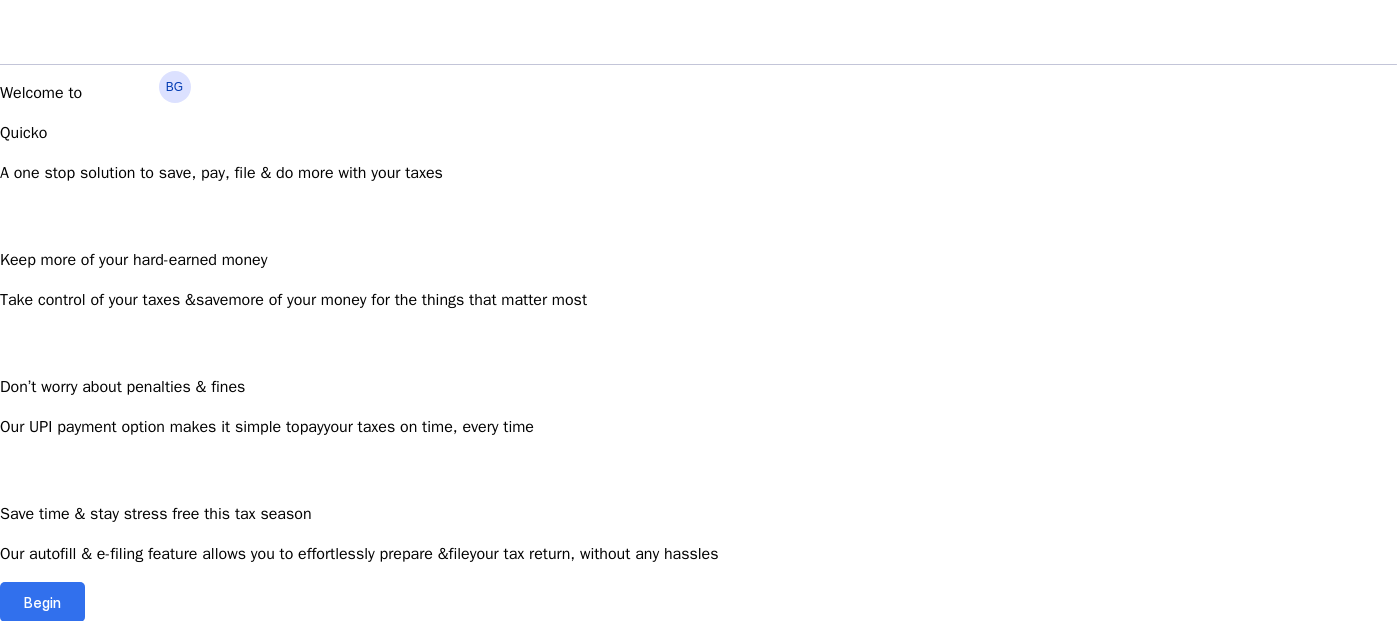 click at bounding box center (42, 602) 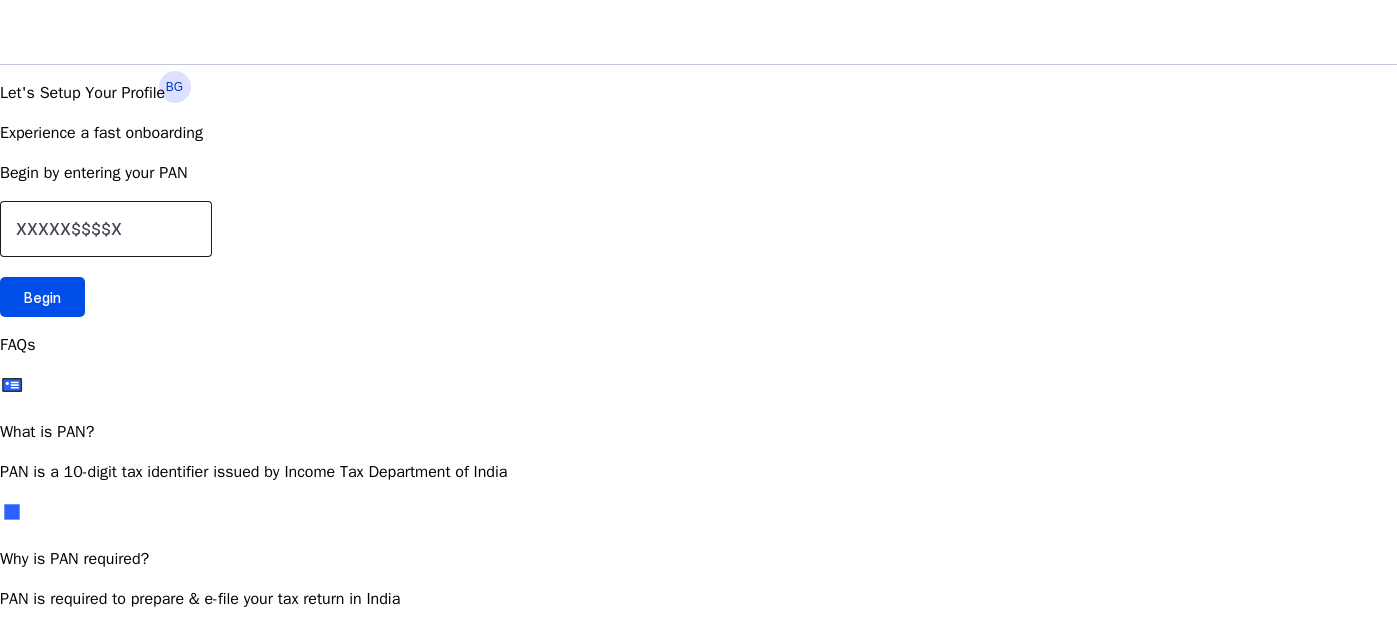 click at bounding box center (106, 229) 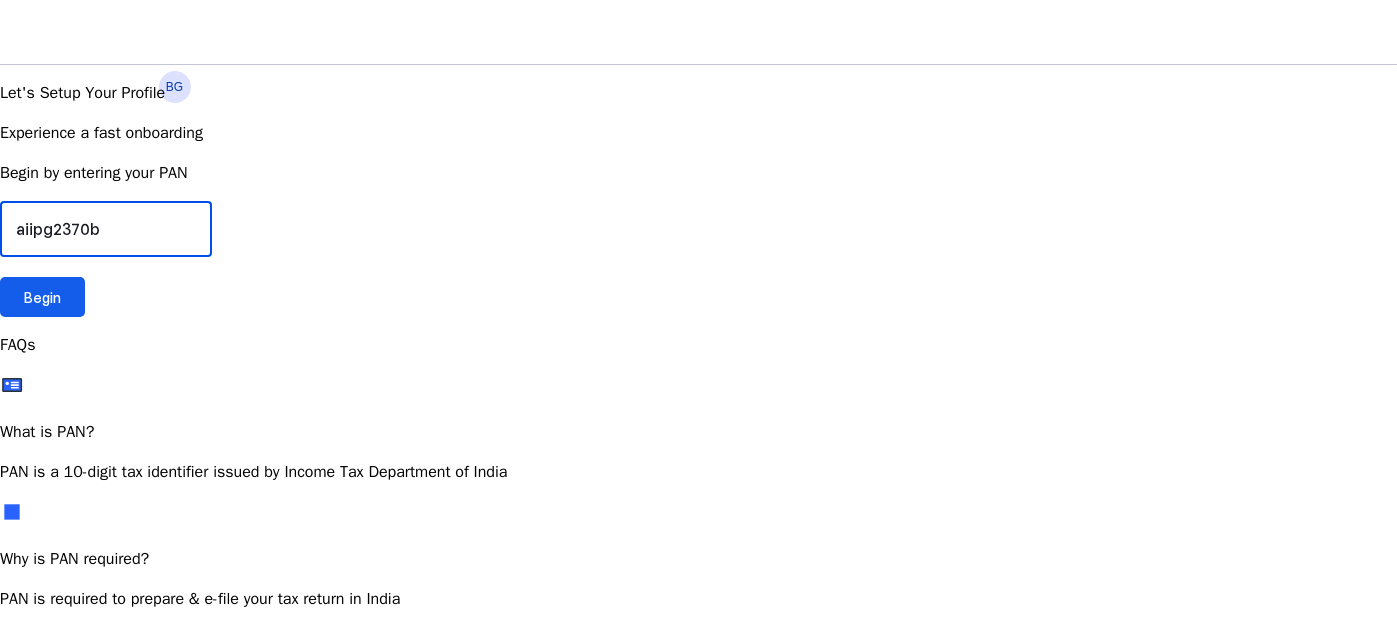 type on "aiipg2370b" 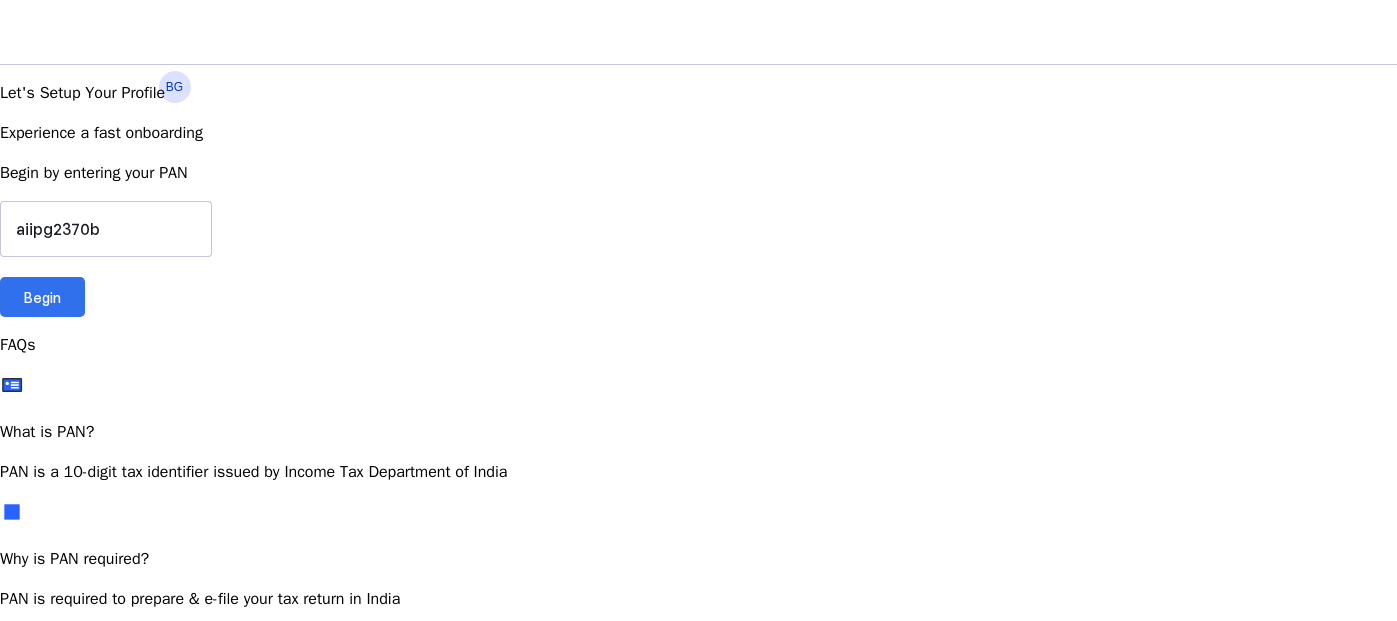 click on "Begin" at bounding box center (42, 297) 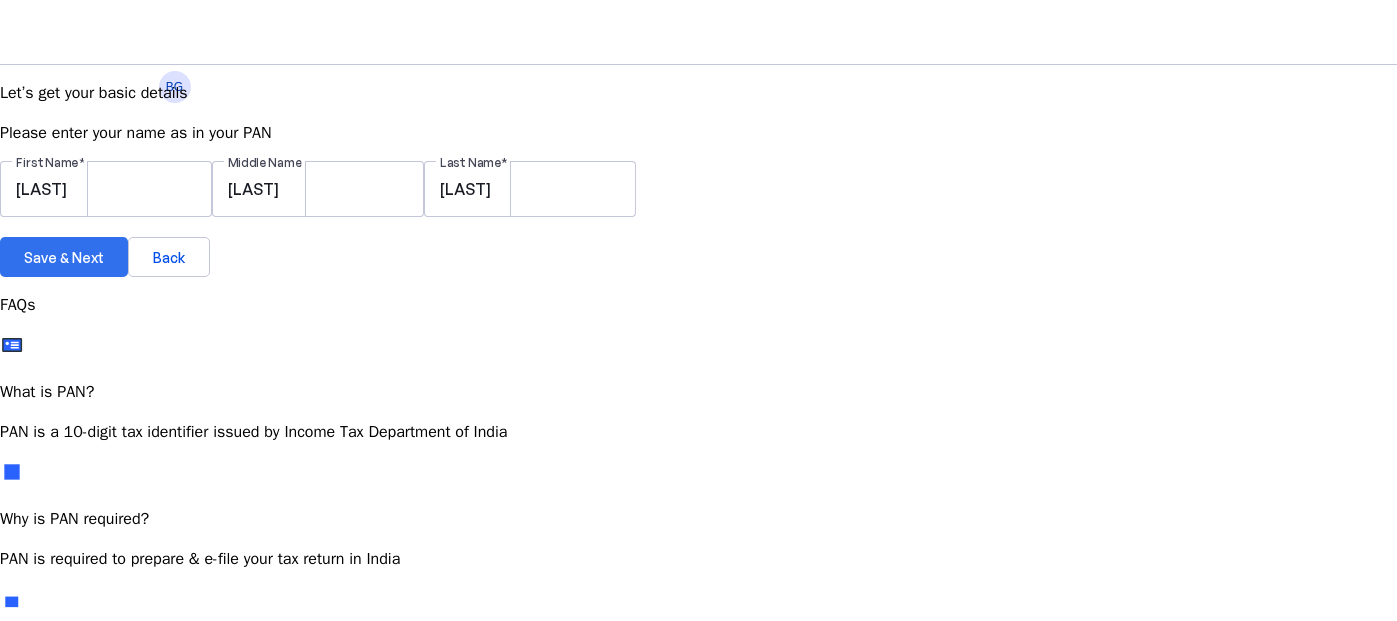 click on "Save & Next" at bounding box center [64, 257] 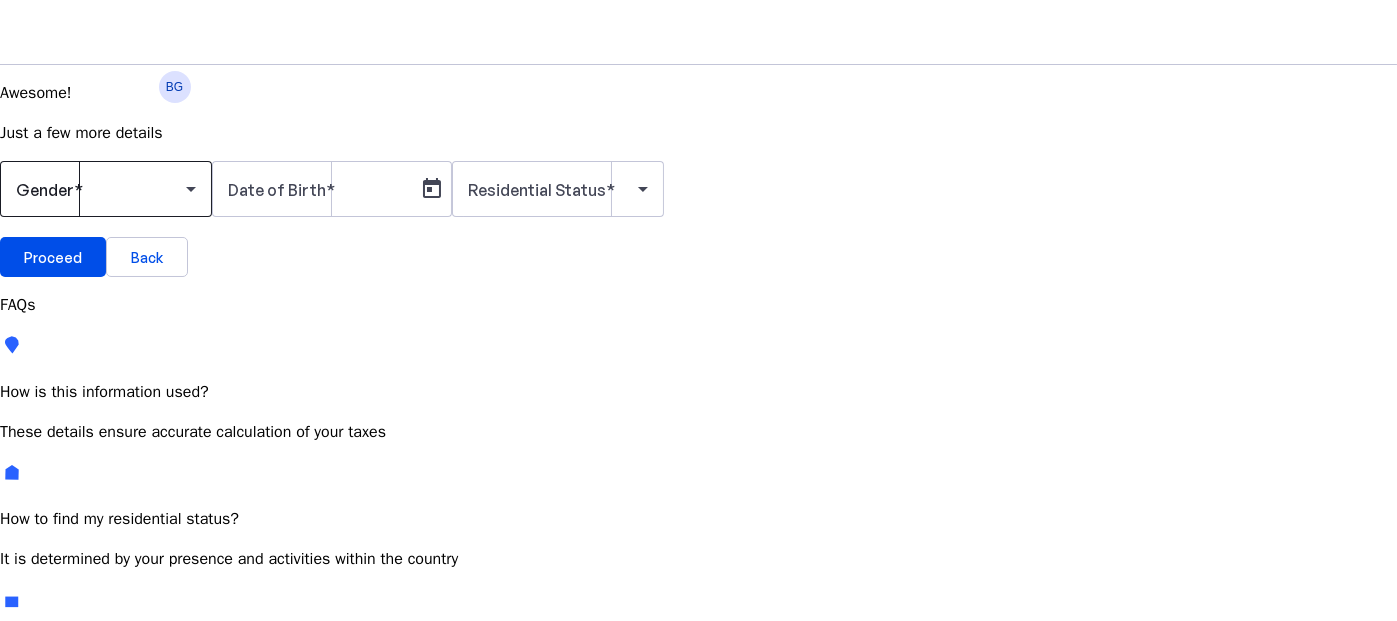click at bounding box center [106, 189] 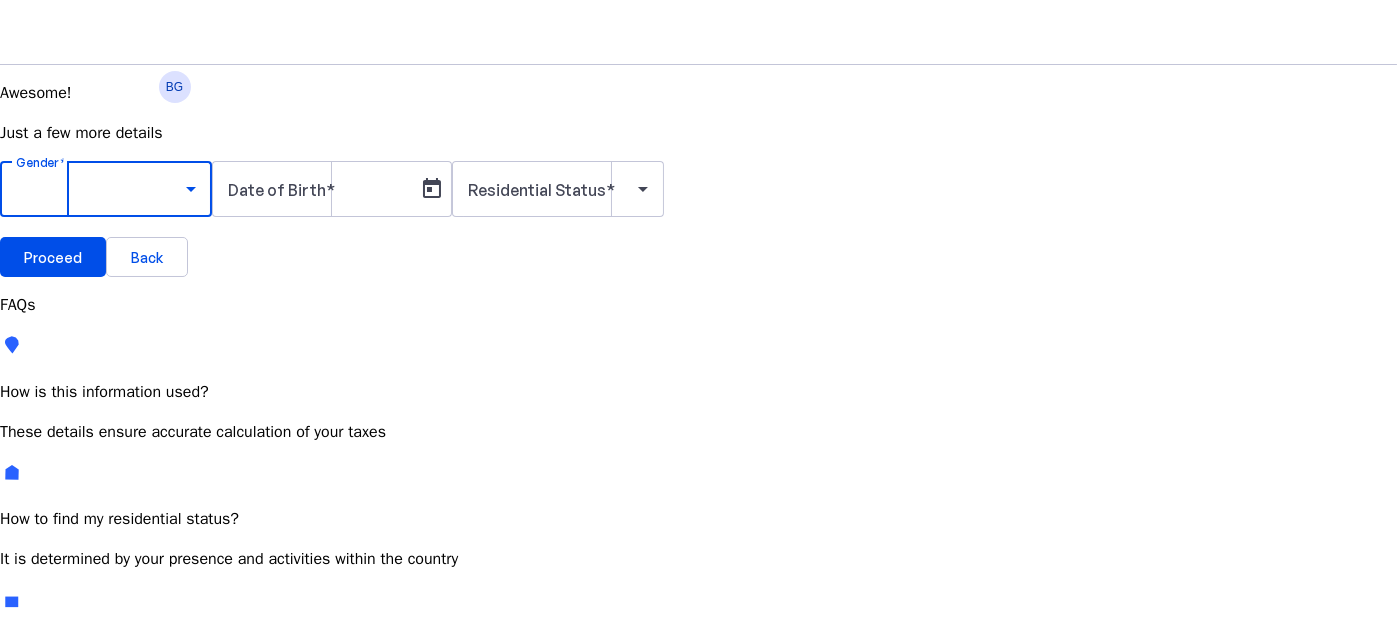 click on "Male" at bounding box center (154, 746) 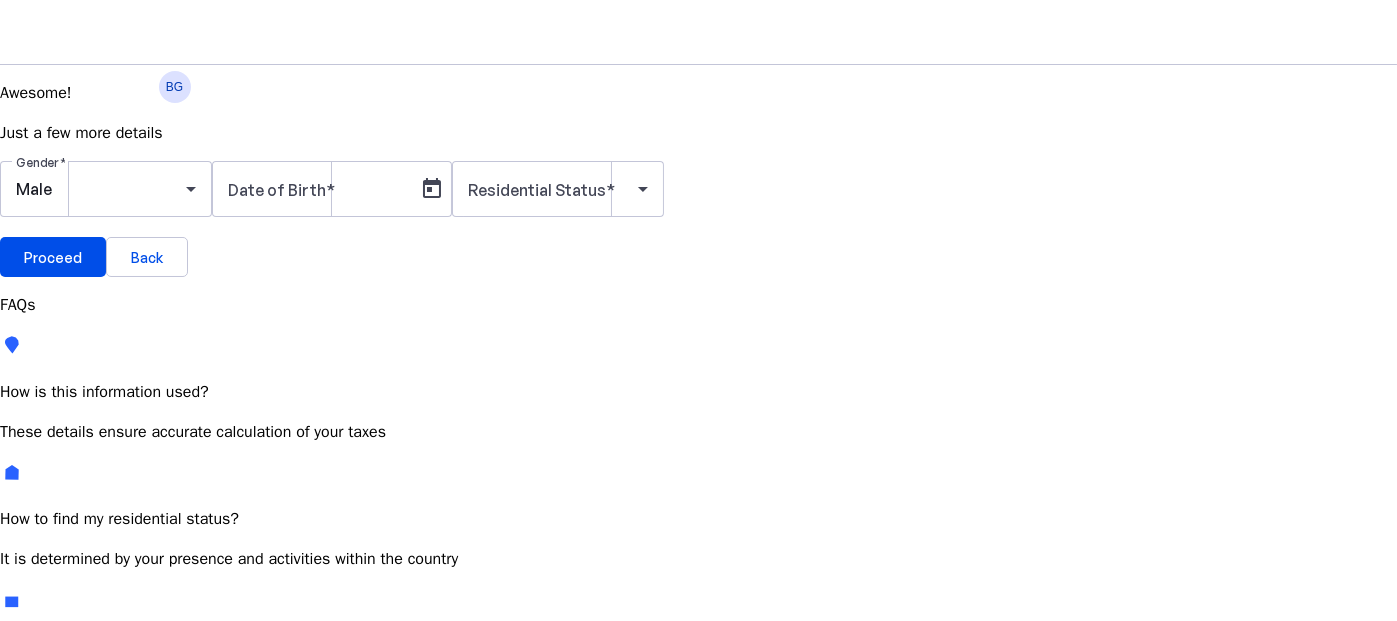 click at bounding box center (318, 189) 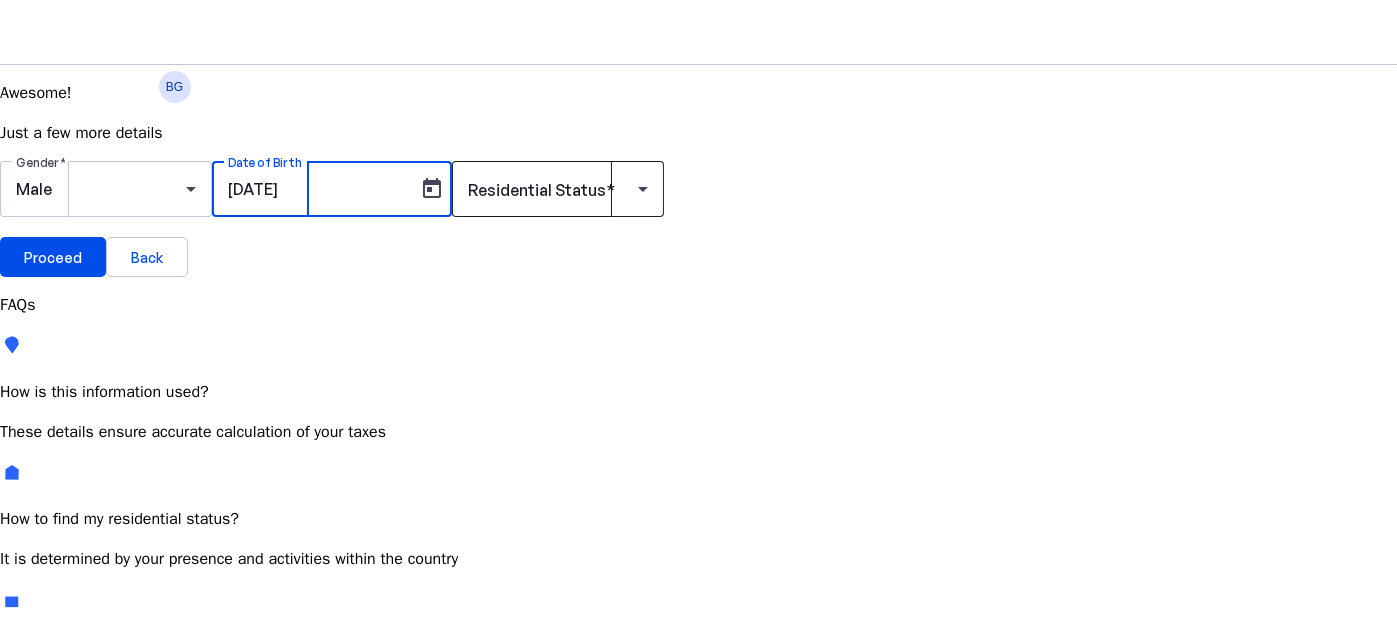 type on "[DATE]" 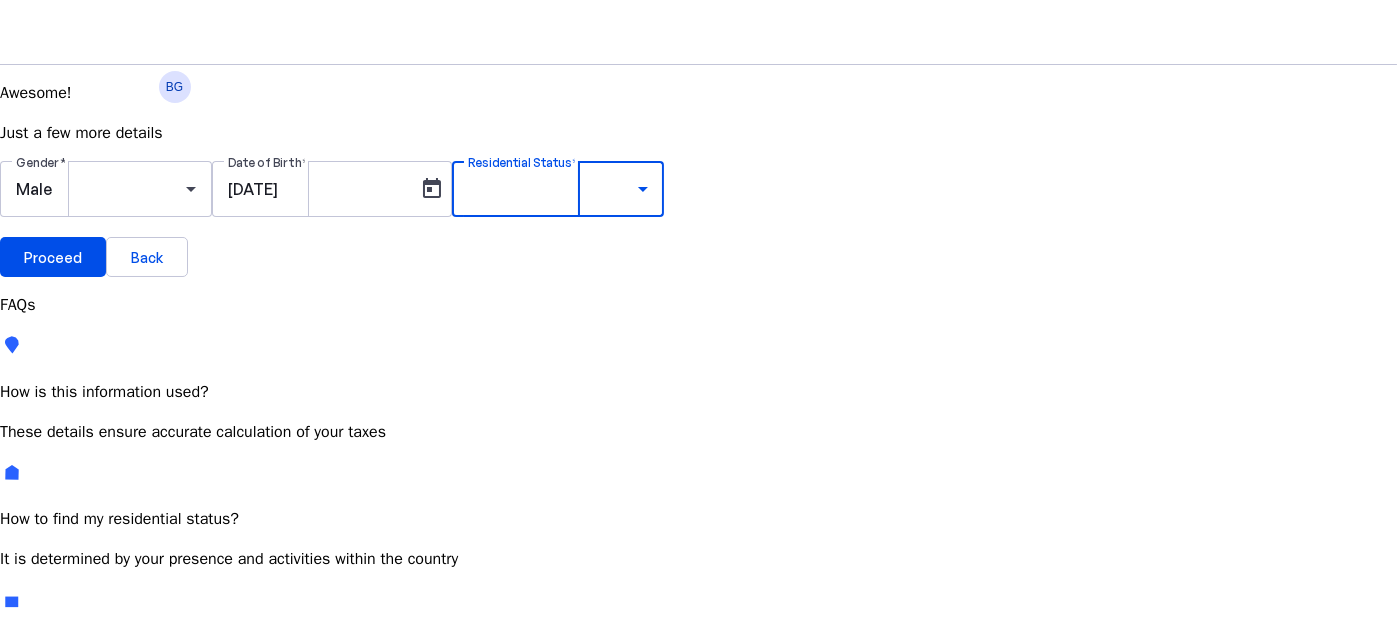 click on "Resident" at bounding box center (72, 748) 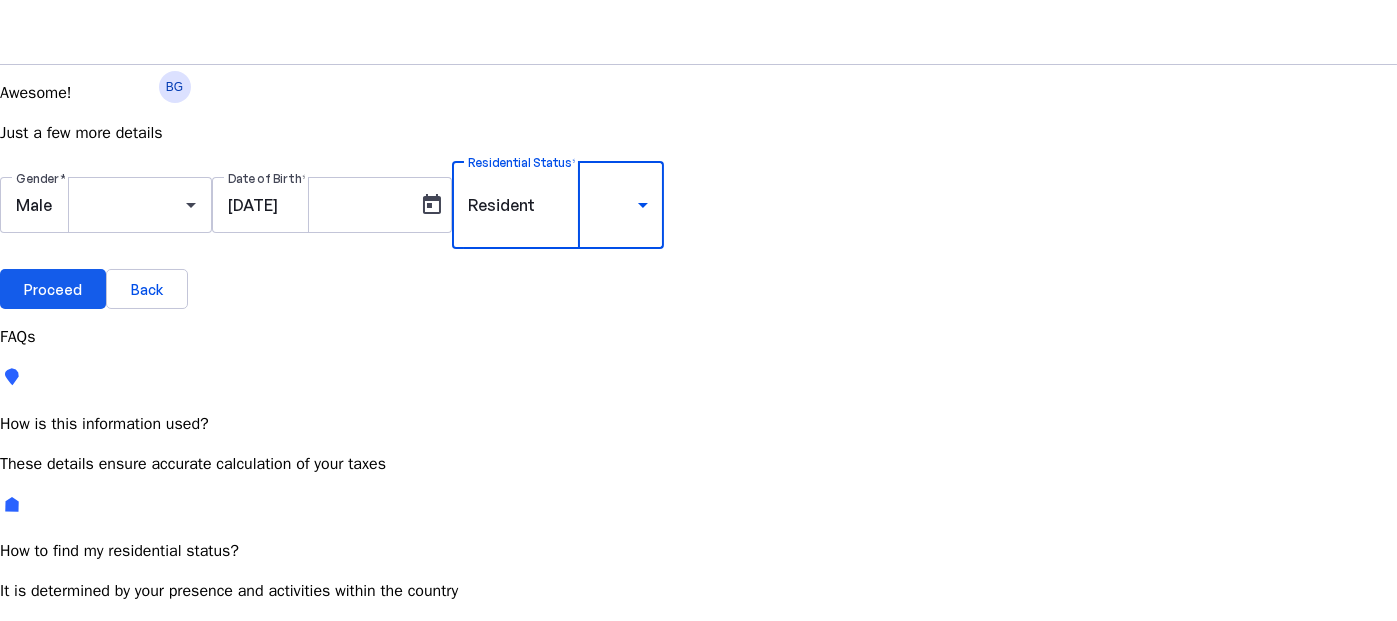 click on "Proceed" at bounding box center [53, 289] 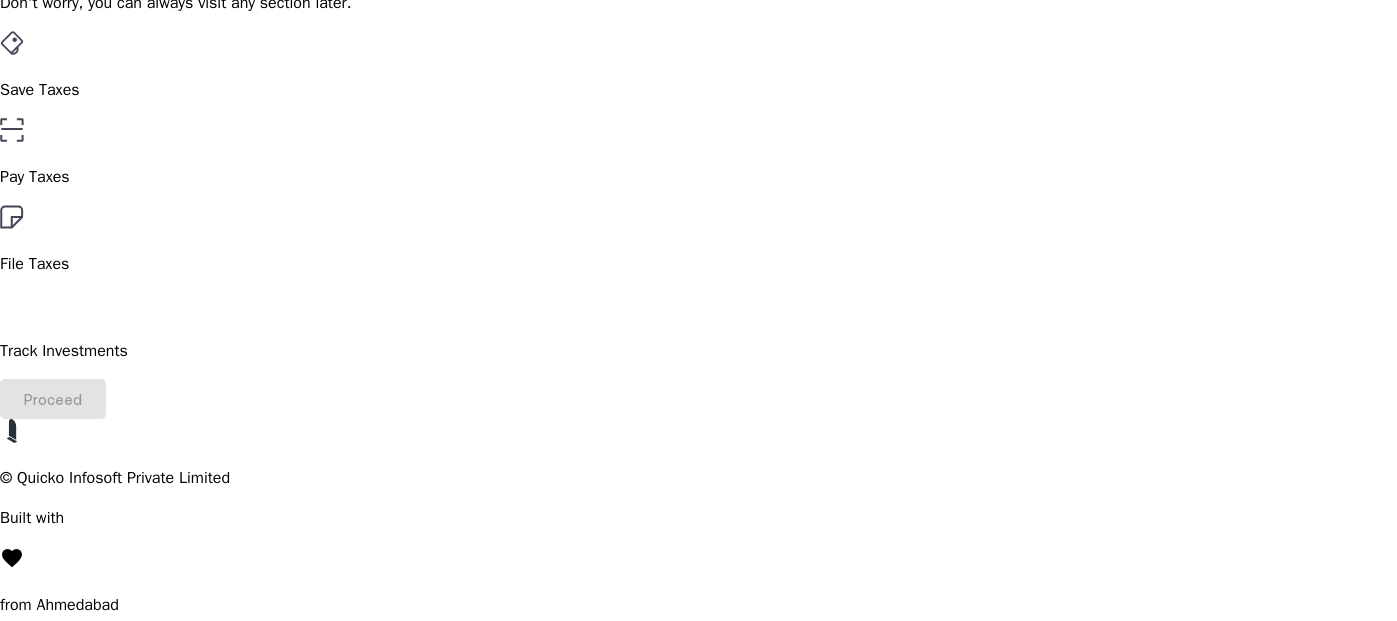 scroll, scrollTop: 100, scrollLeft: 0, axis: vertical 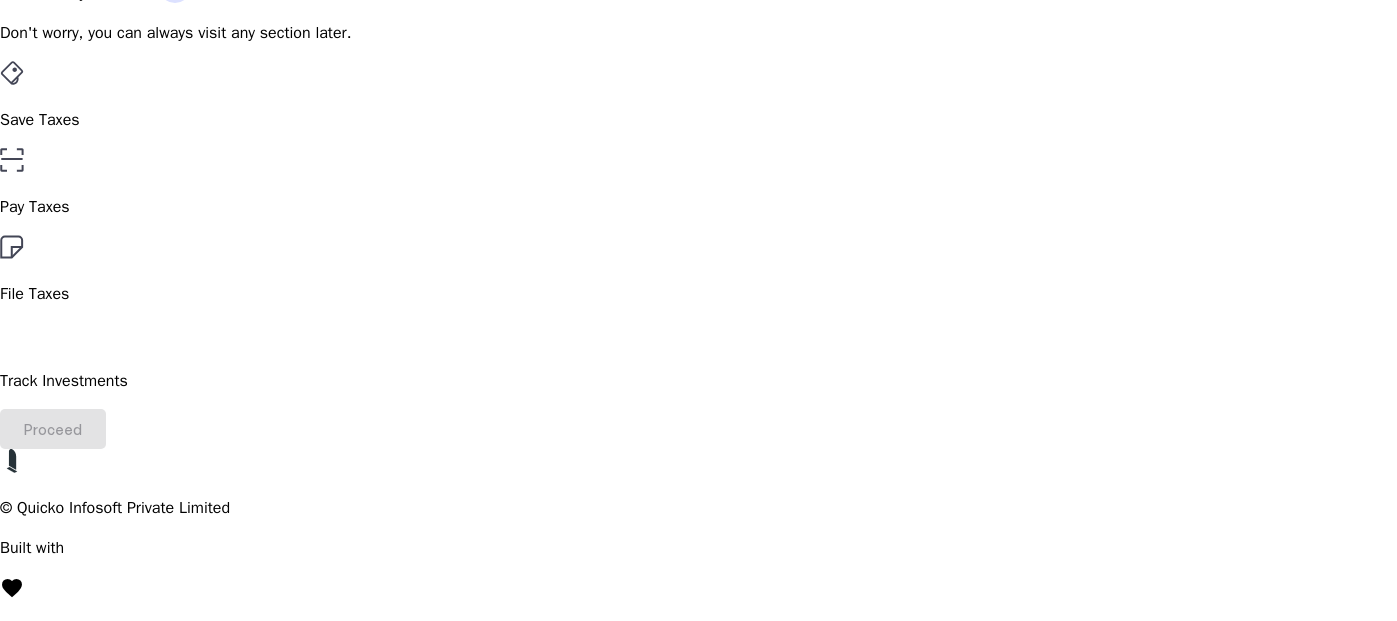 click on "Save Taxes" at bounding box center [698, 120] 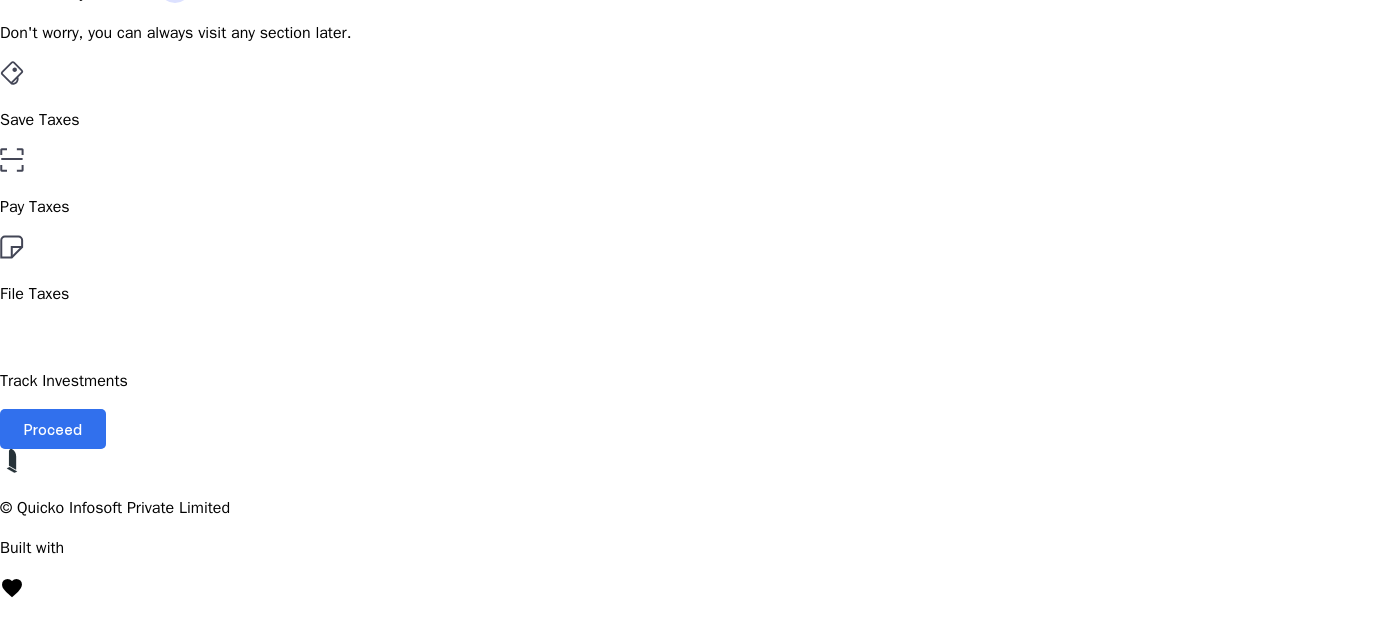 click on "Proceed" at bounding box center [53, 429] 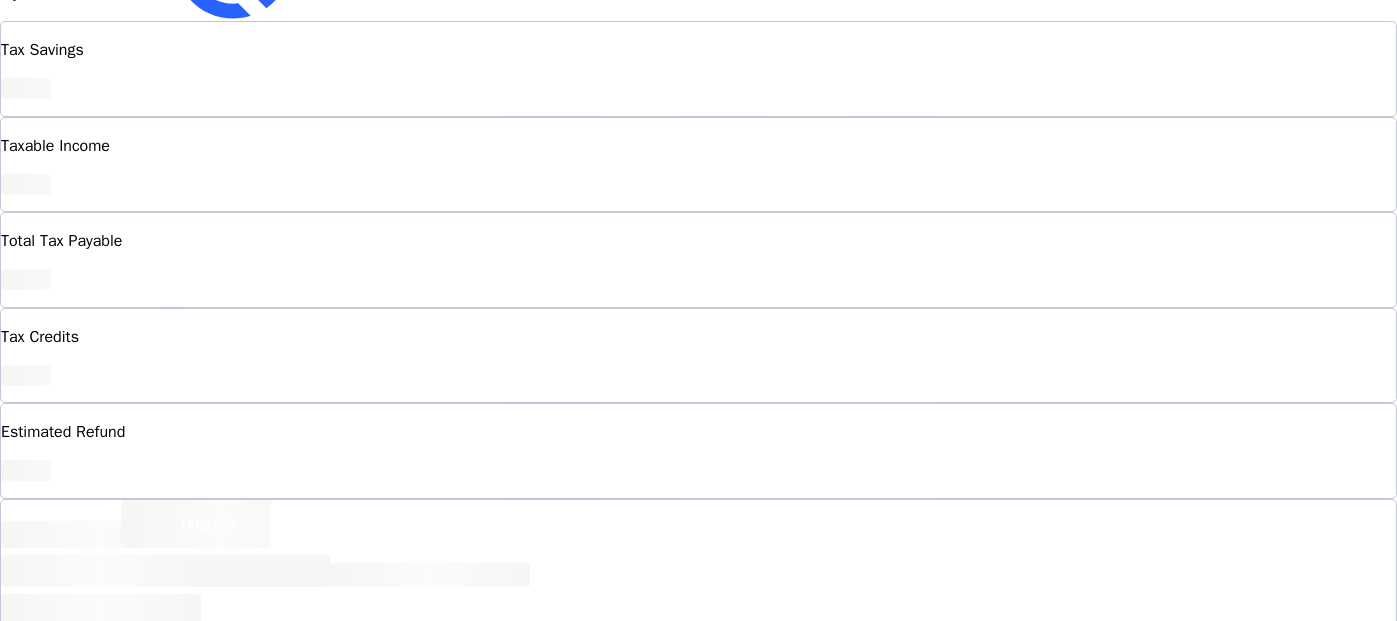 scroll, scrollTop: 0, scrollLeft: 0, axis: both 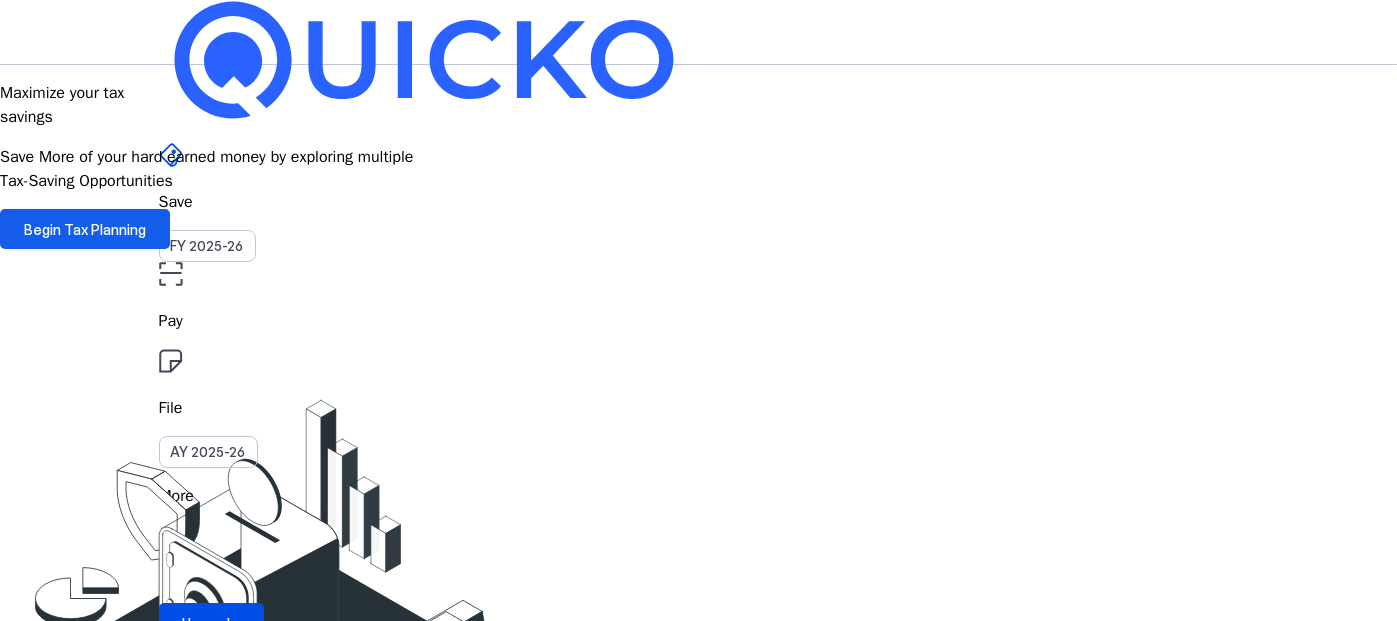 click on "Begin Tax Planning" at bounding box center [85, 229] 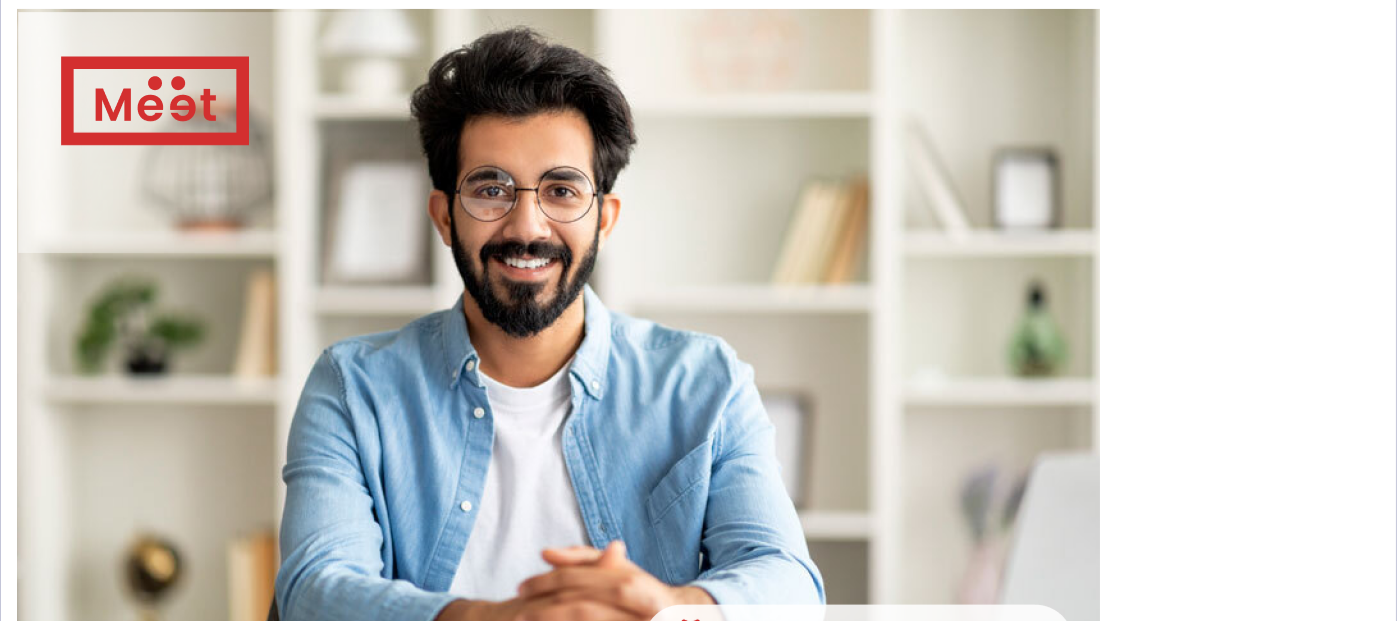 scroll, scrollTop: 820, scrollLeft: 0, axis: vertical 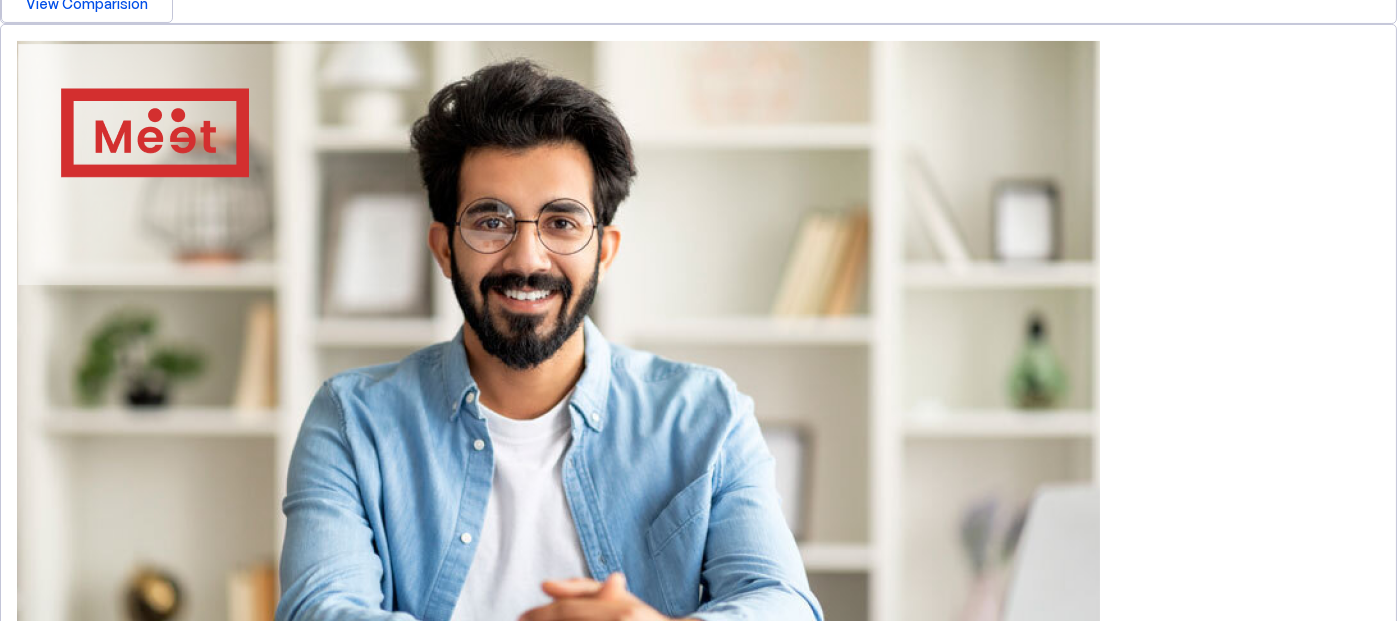 click on "Get in touch" at bounding box center [698, 924] 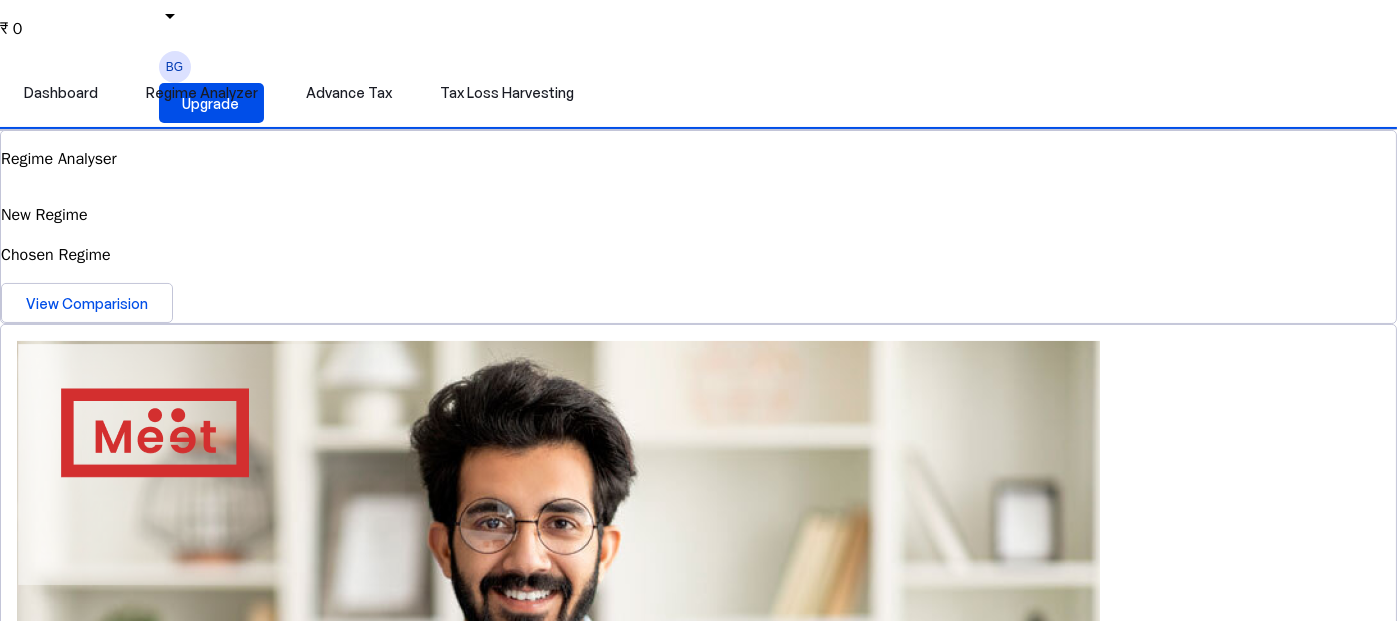 click at bounding box center [558, 693] 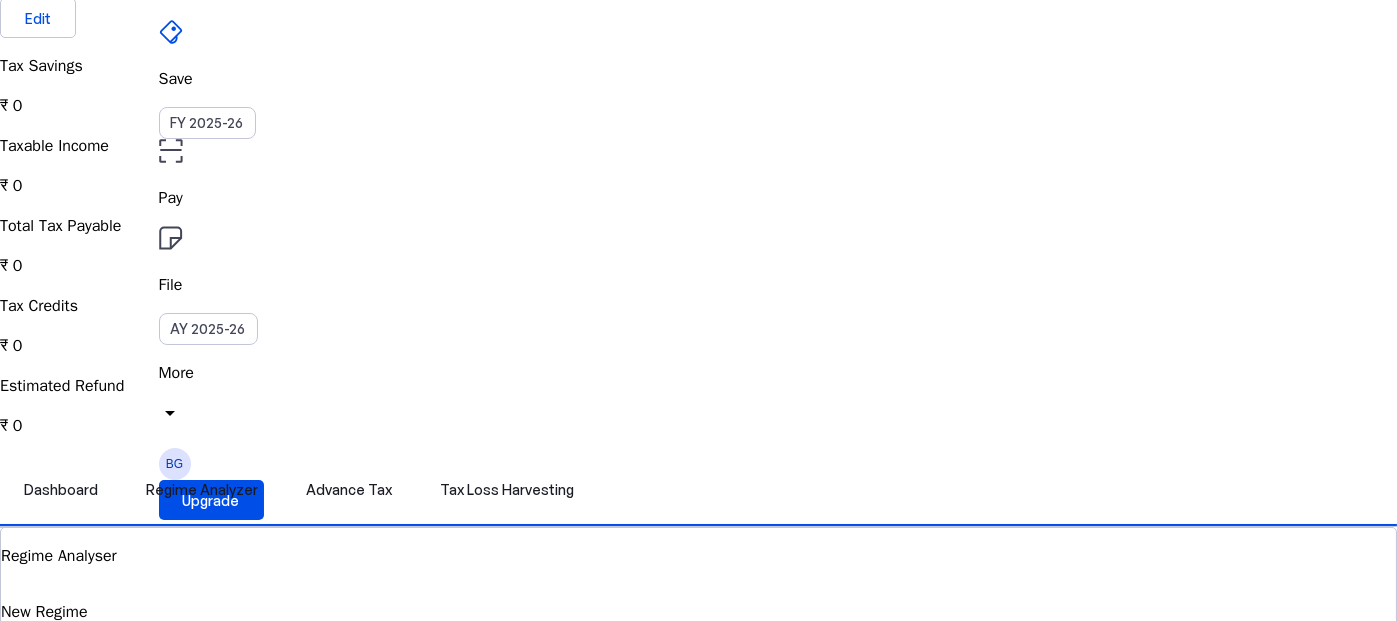 scroll, scrollTop: 120, scrollLeft: 0, axis: vertical 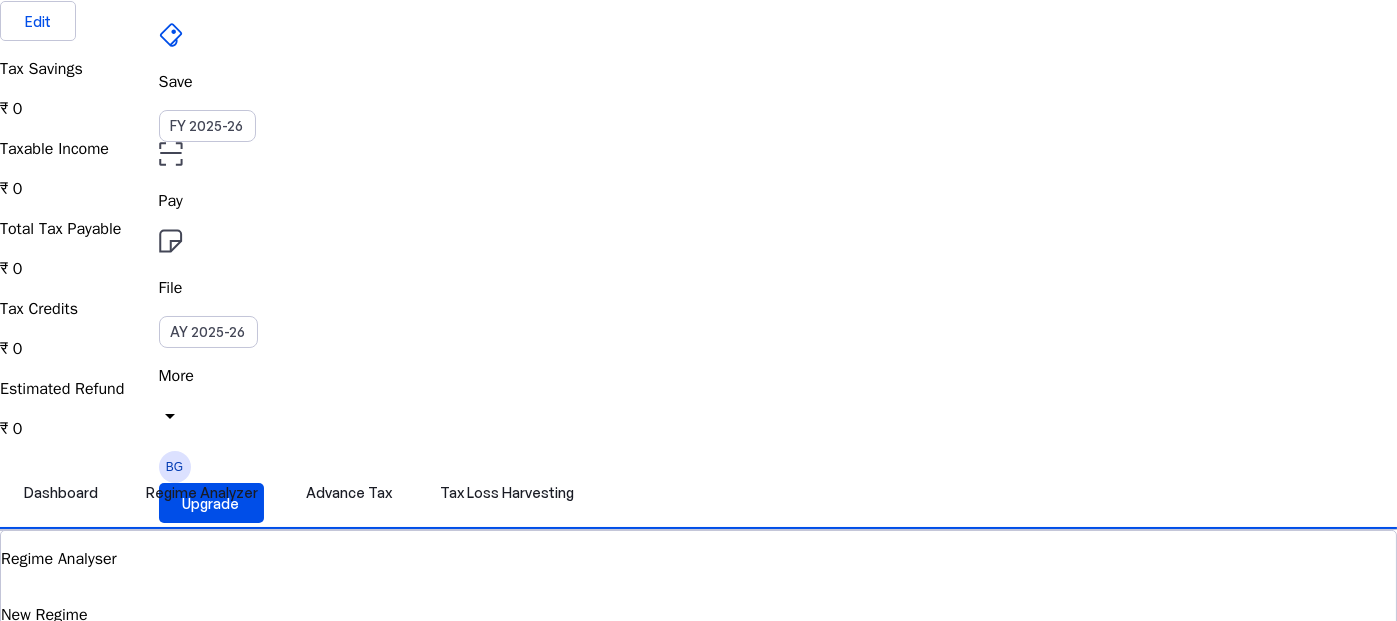 click on "Taxable Income ₹ 0" at bounding box center [698, 89] 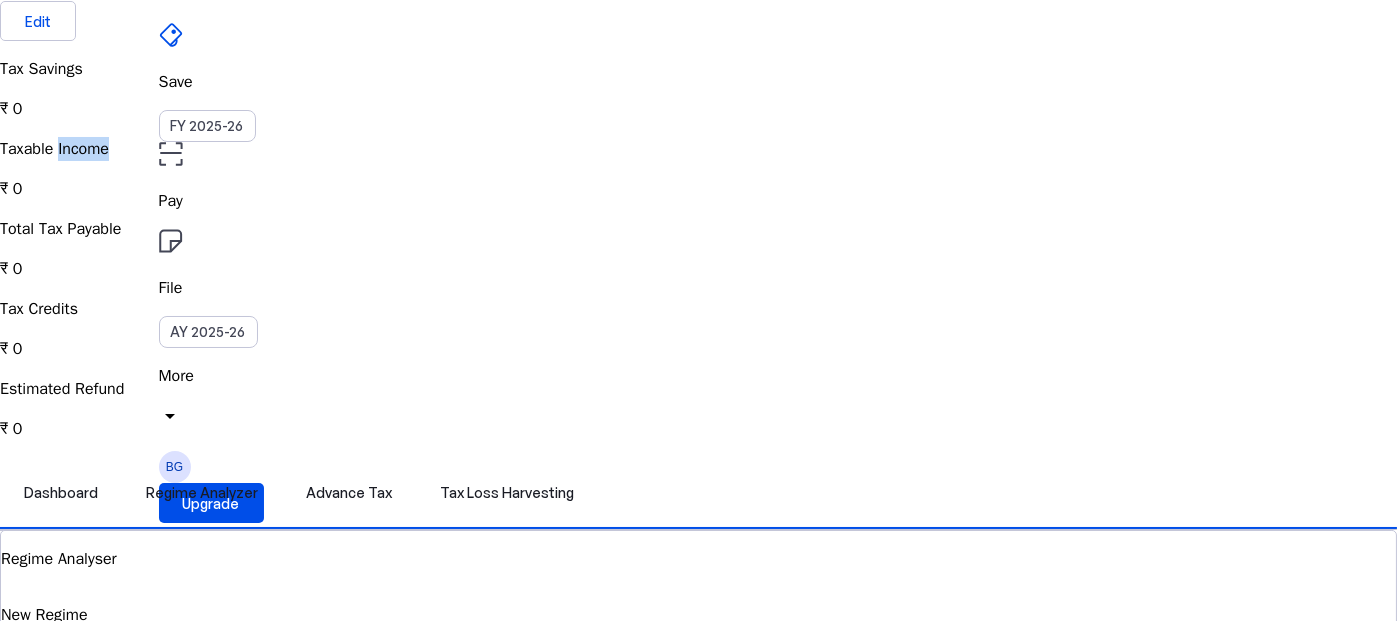 click on "Taxable Income ₹ 0" at bounding box center [698, 89] 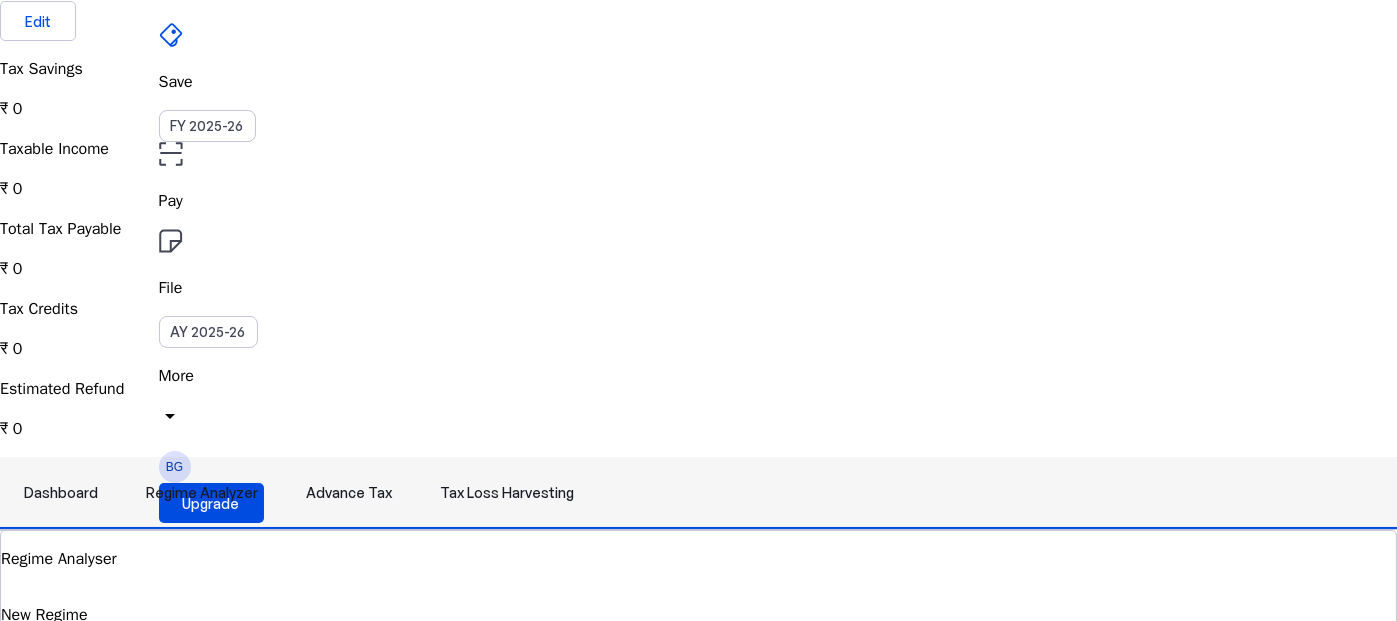 click on "Regime Analyzer" at bounding box center [202, 493] 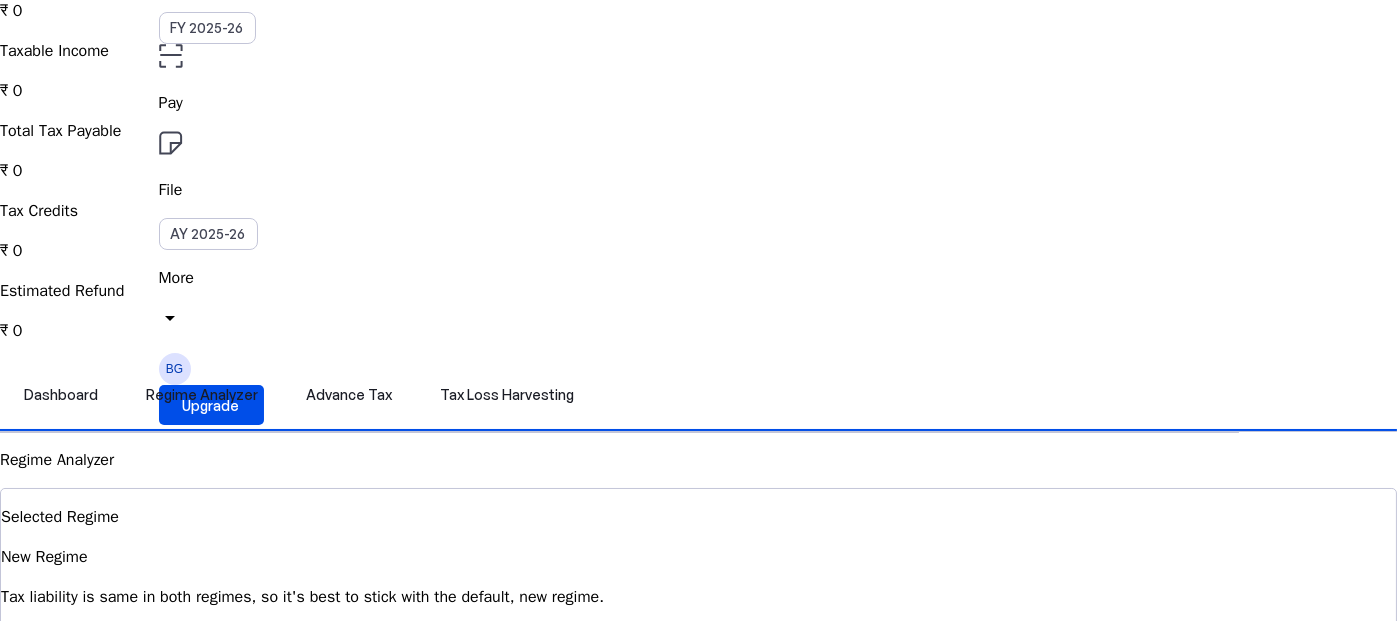 scroll, scrollTop: 0, scrollLeft: 0, axis: both 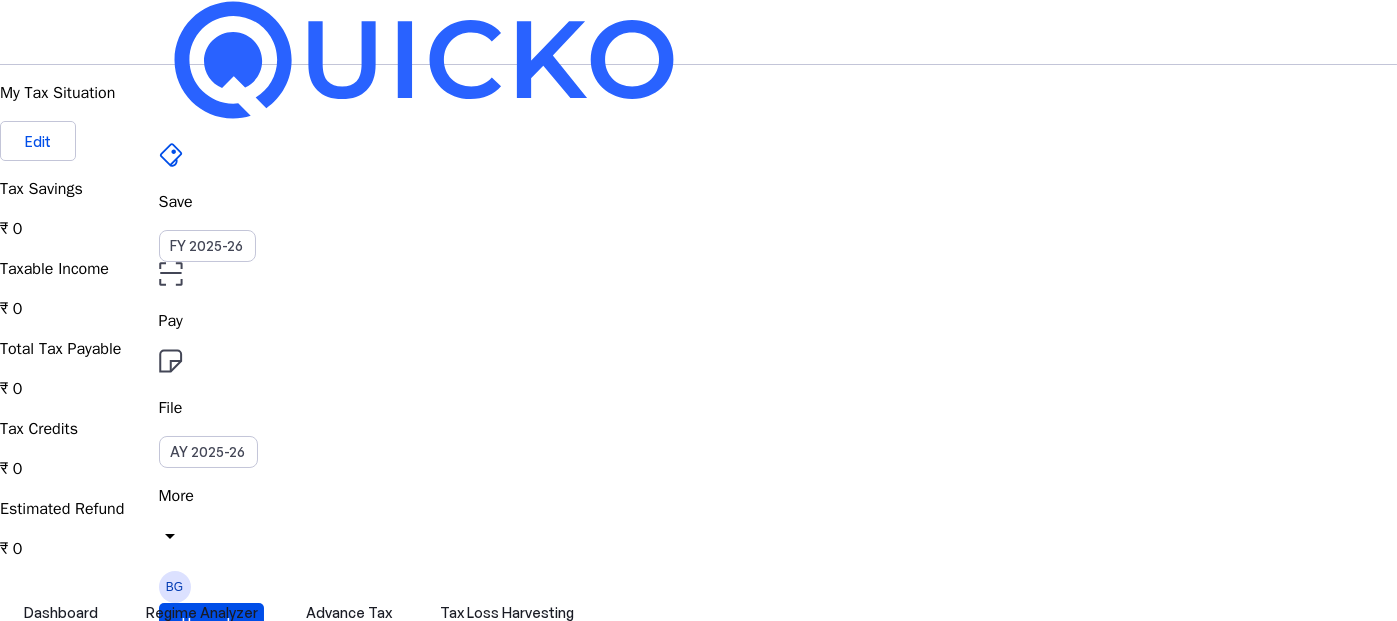 click on "₹ 0" at bounding box center [698, 229] 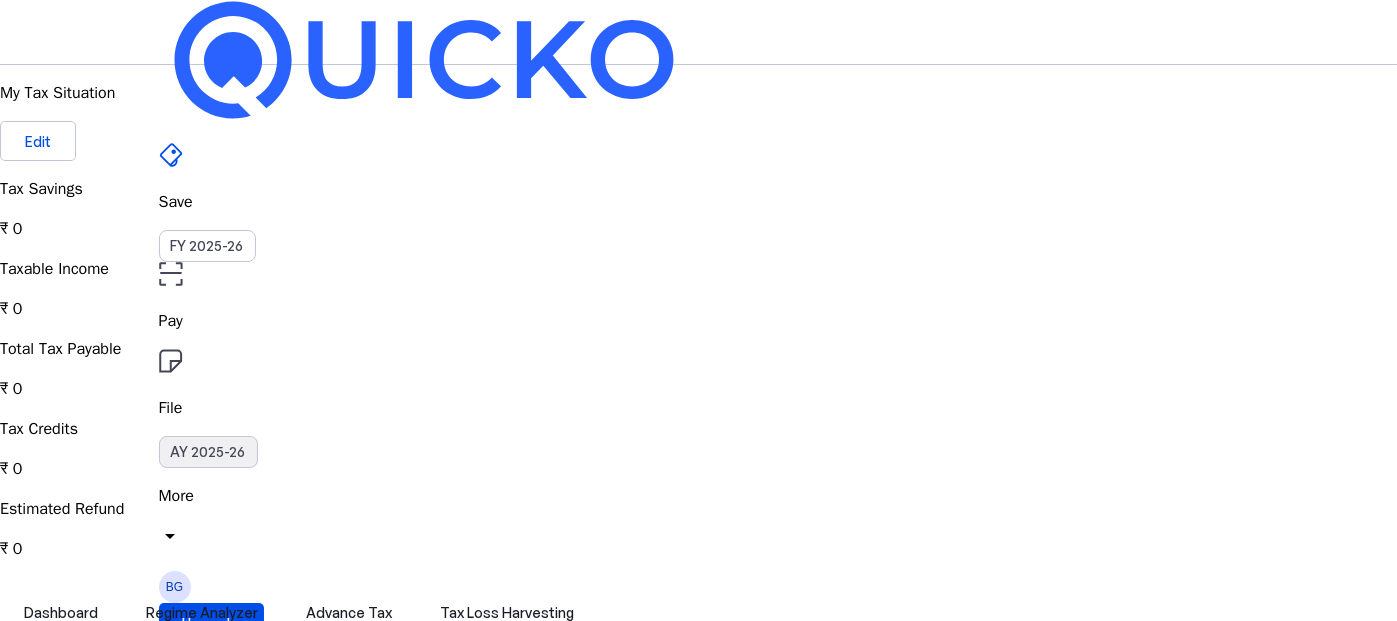 click on "AY 2025-26" at bounding box center (208, 452) 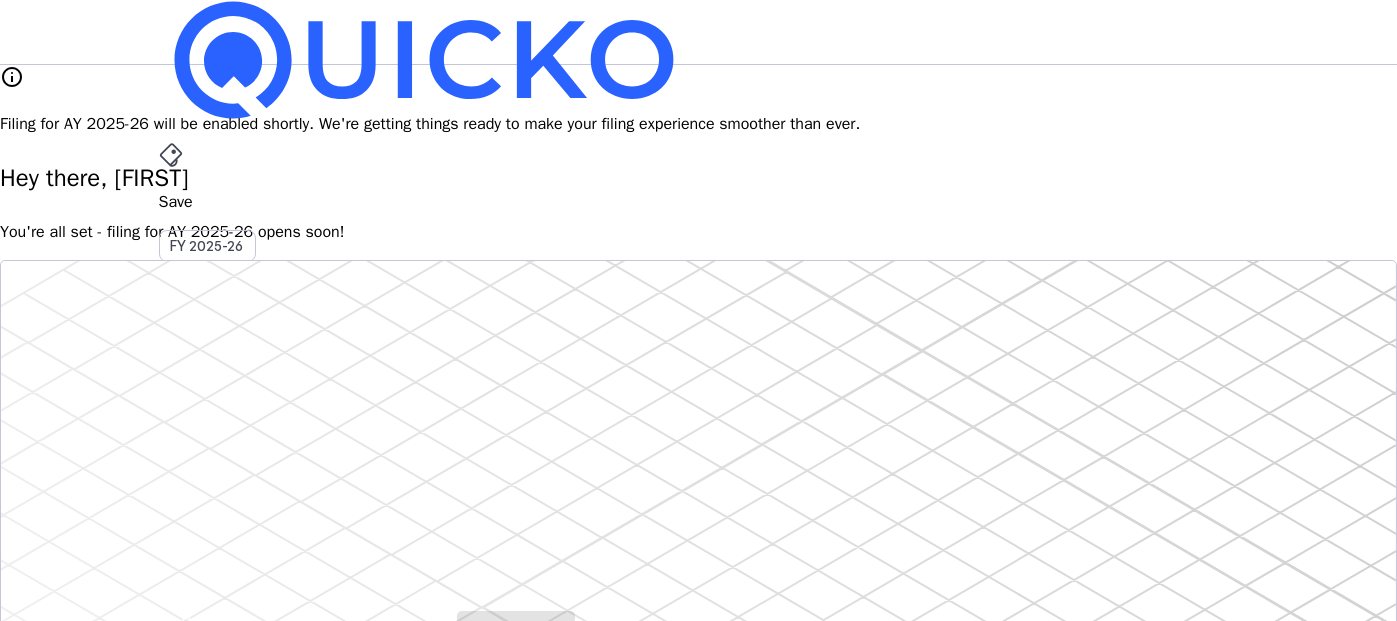 click on "info" at bounding box center (12, 77) 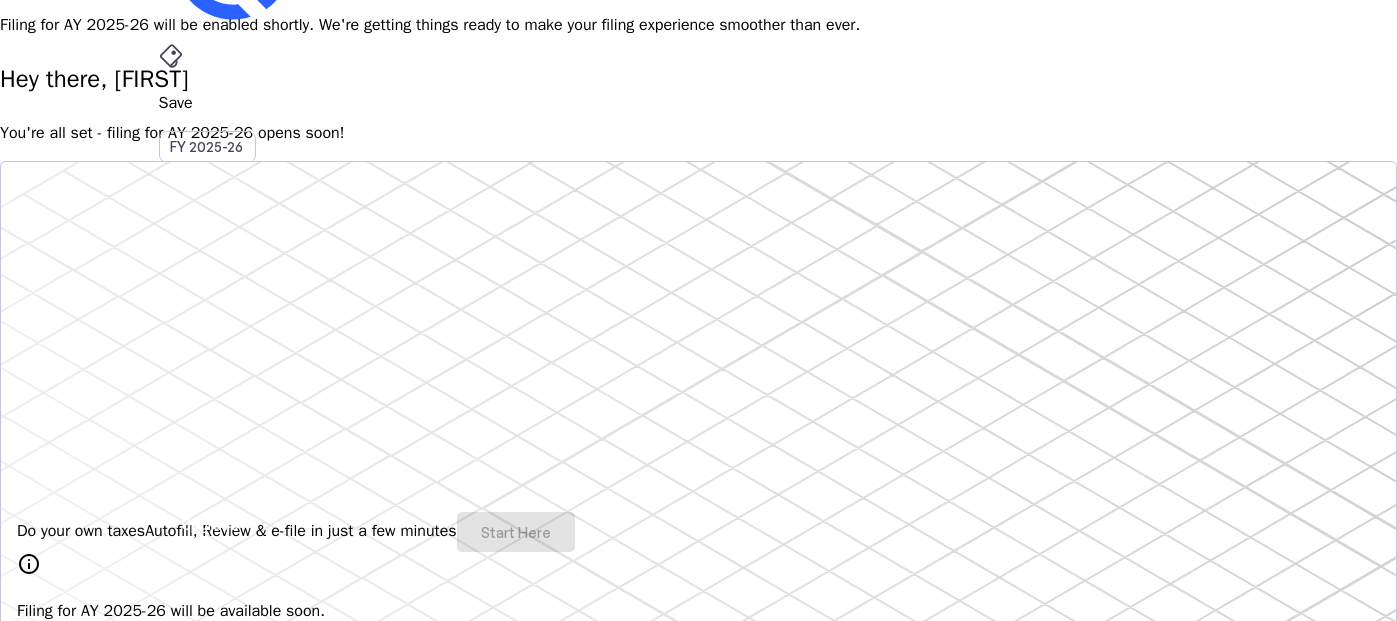 scroll, scrollTop: 0, scrollLeft: 0, axis: both 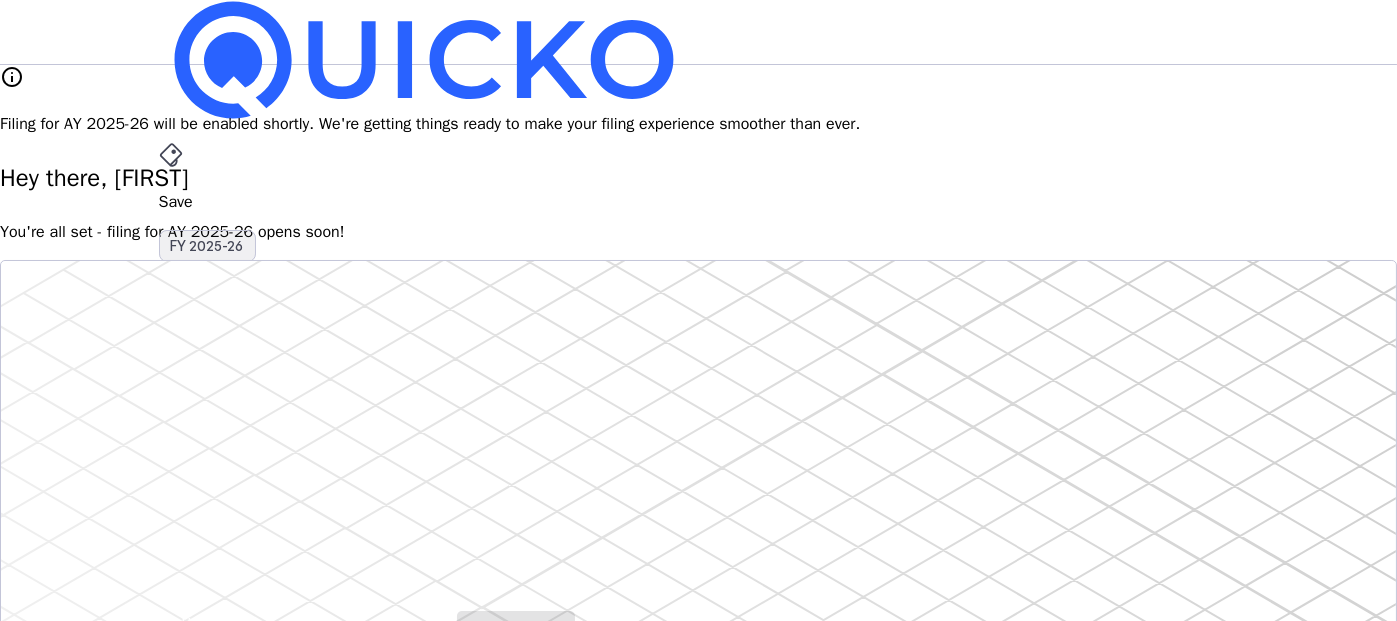 click on "FY 2025-26" at bounding box center (207, 246) 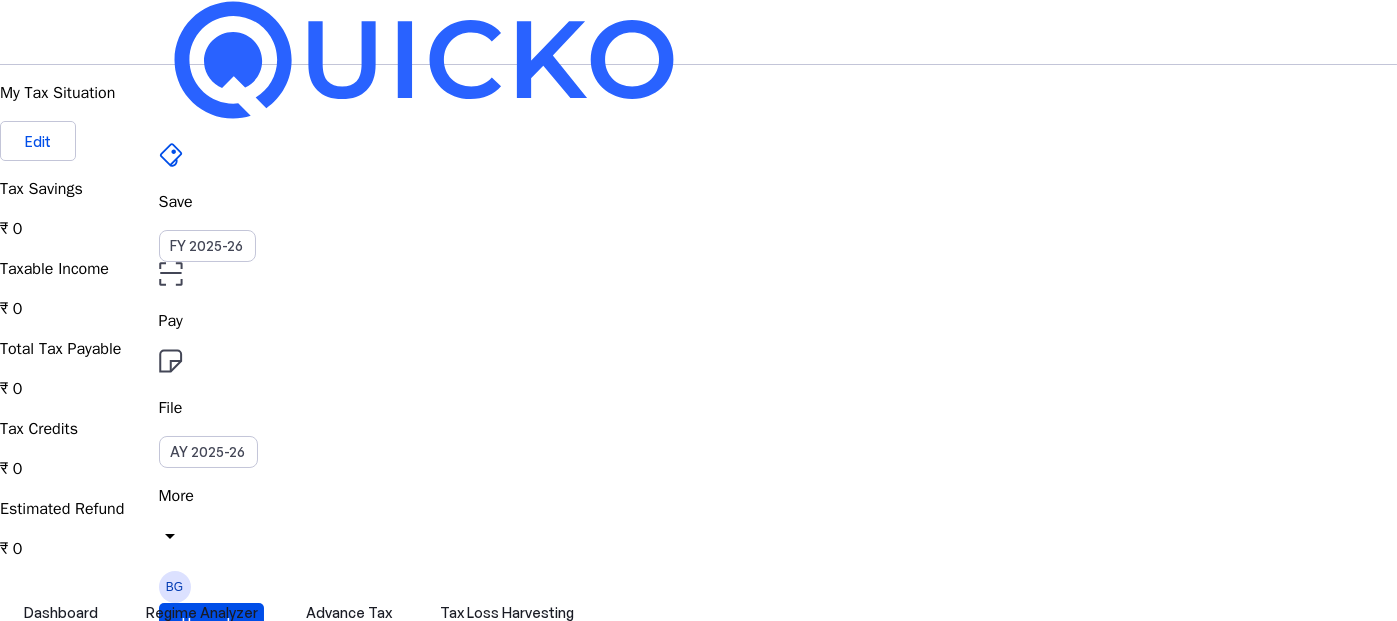 click on "FY 2025-26" at bounding box center [207, 246] 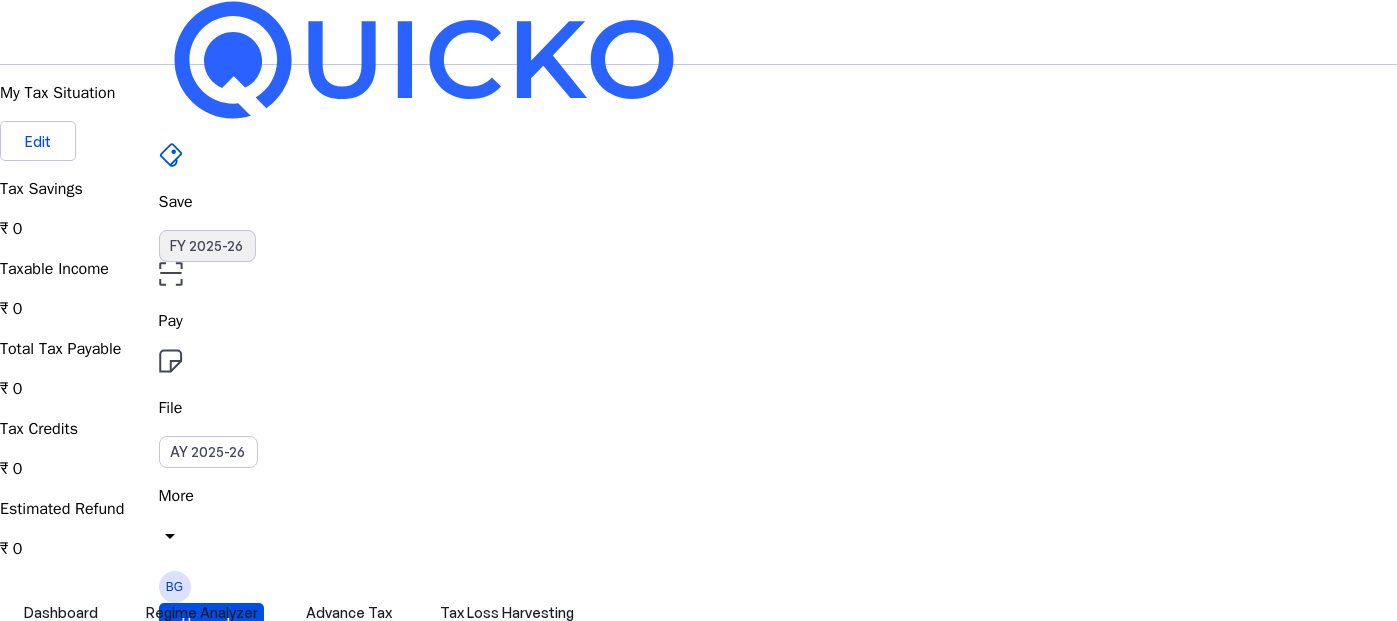 click on "FY 2025-26" at bounding box center (207, 246) 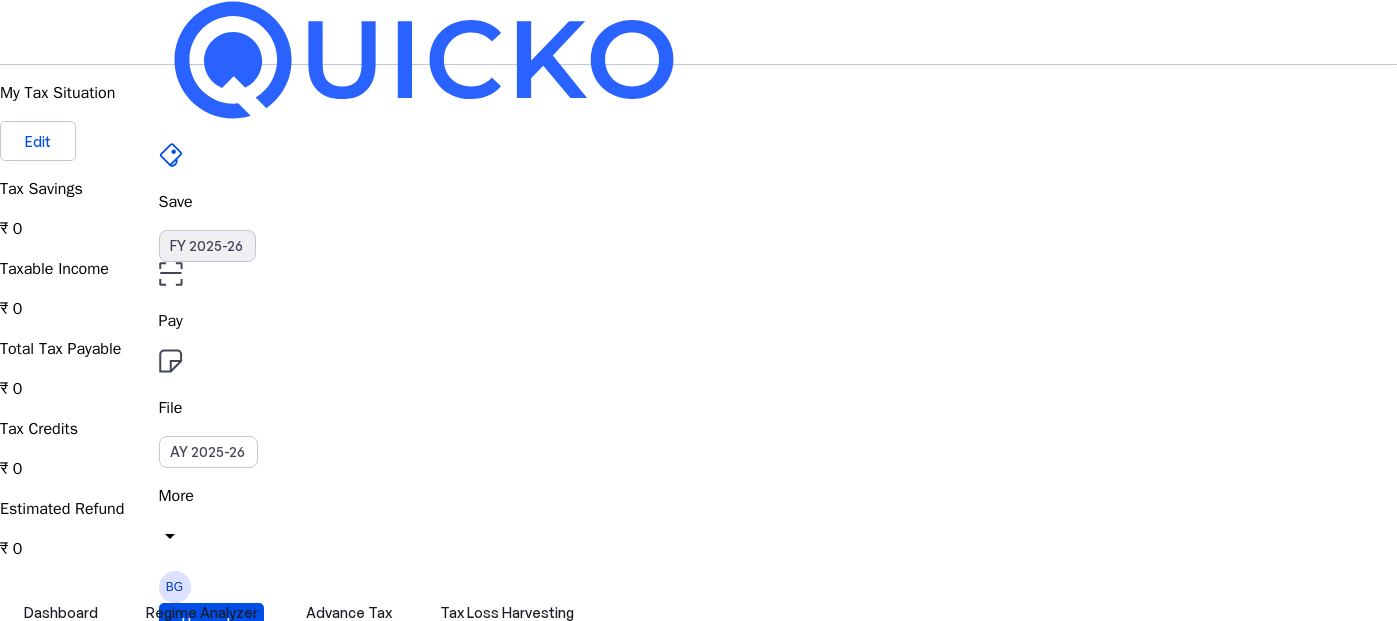 click on "FY 2025-26" at bounding box center (207, 246) 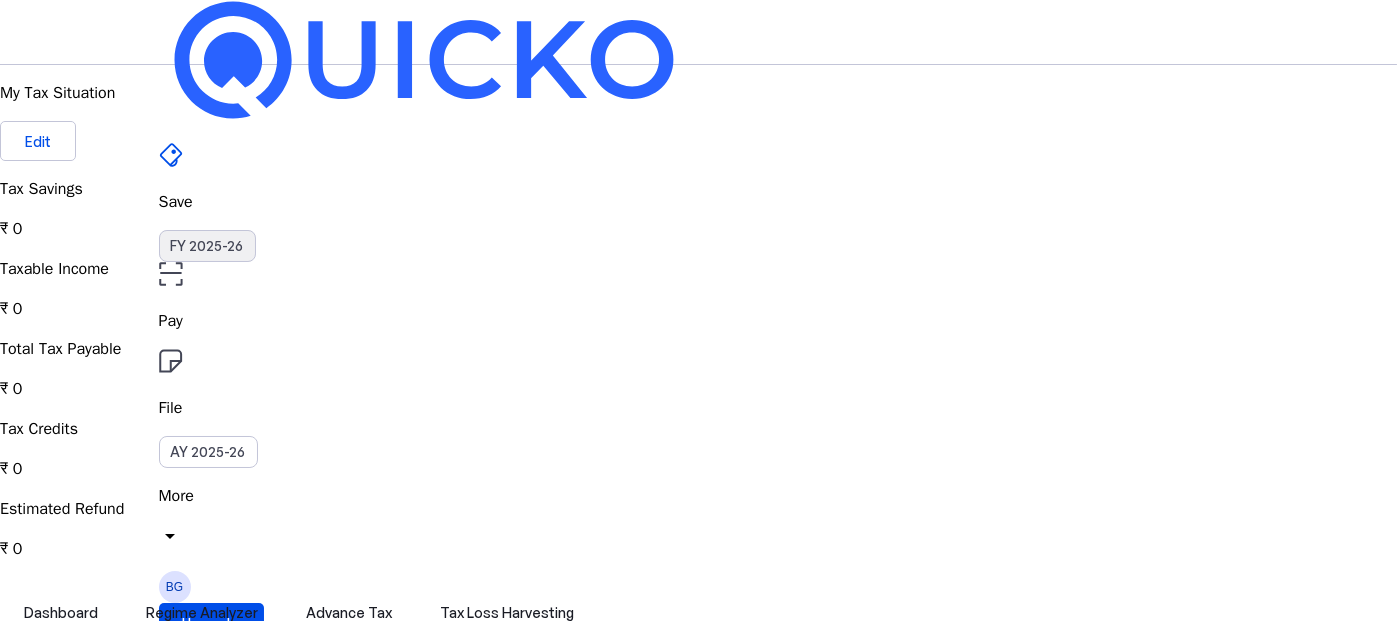 click on "FY 2025-26" at bounding box center (207, 246) 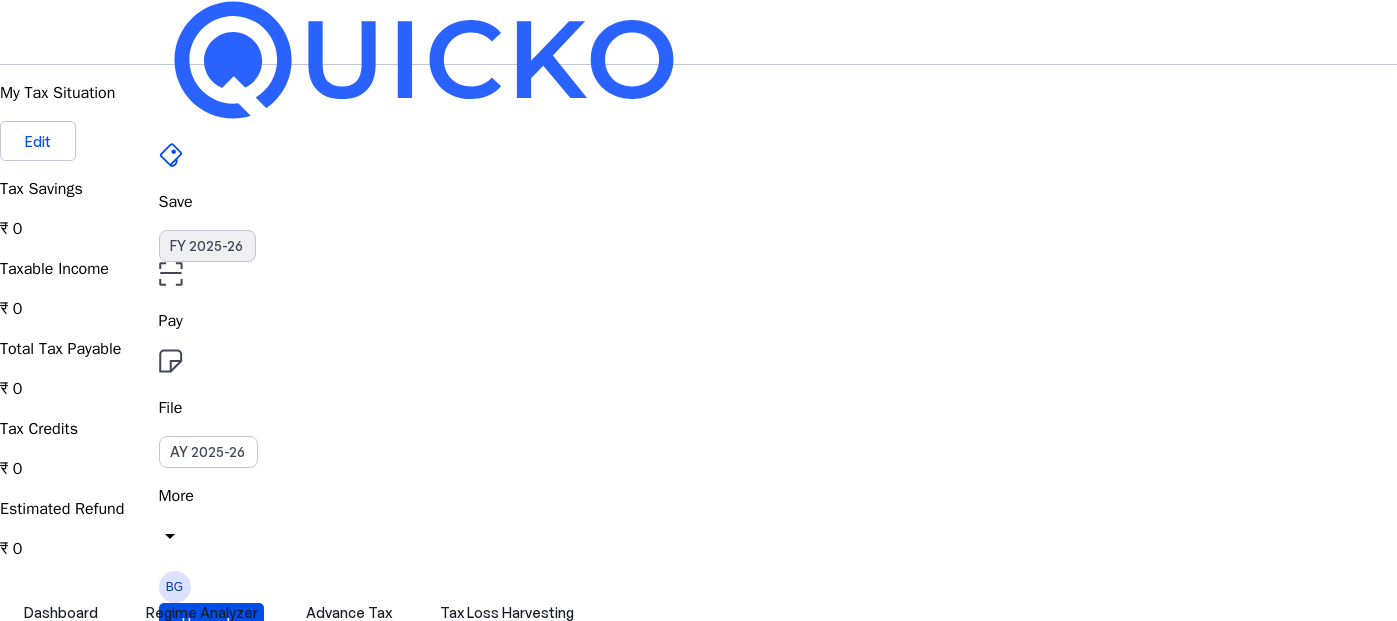 click on "FY 2025-26" at bounding box center (207, 246) 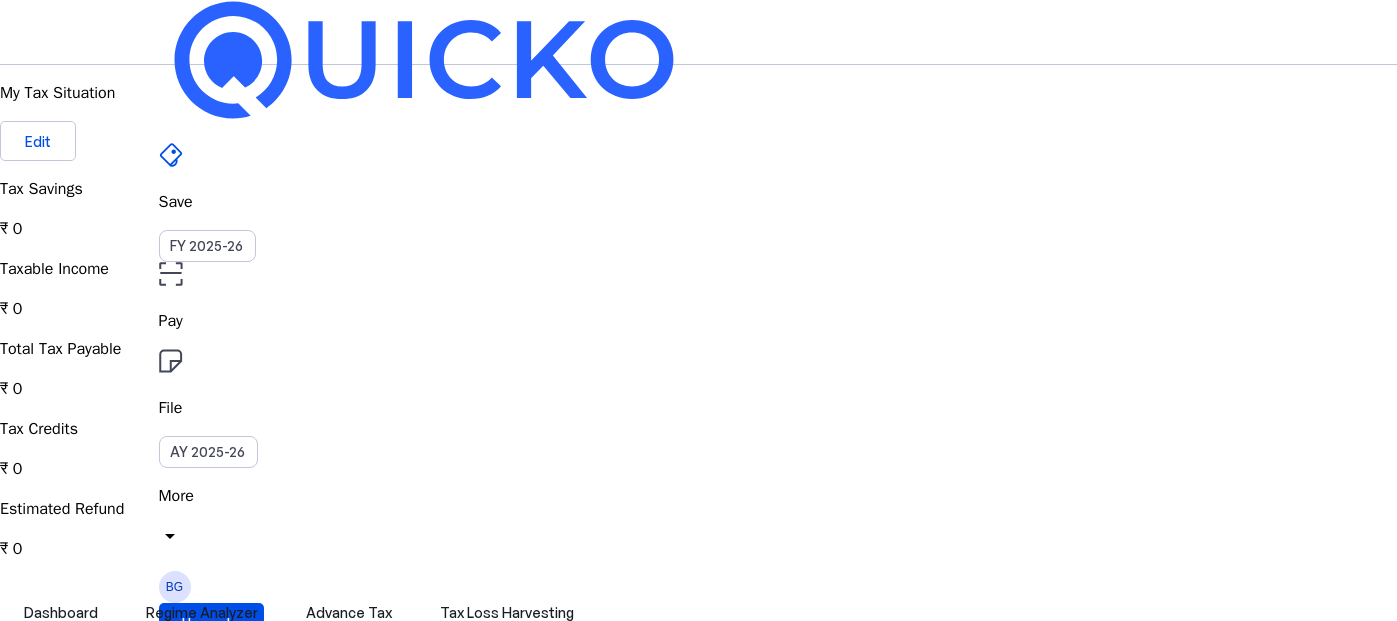 click on "arrow_drop_down" at bounding box center [171, 536] 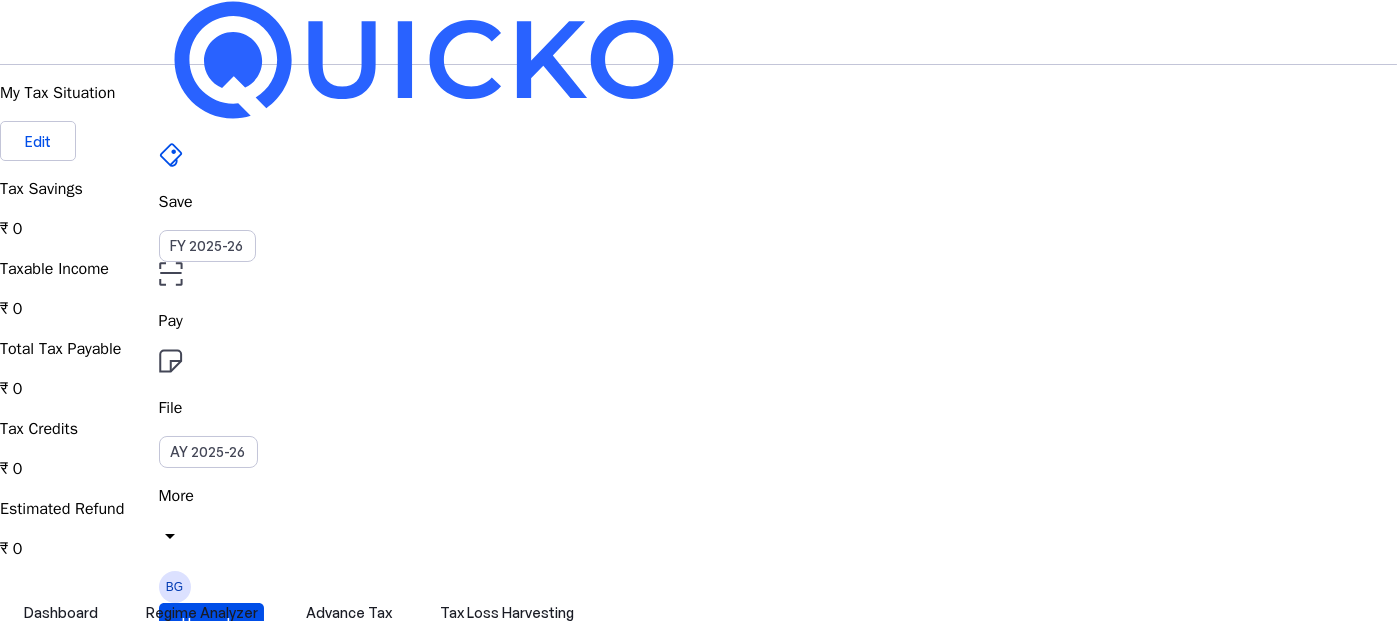click on "arrow_drop_down" at bounding box center (171, 536) 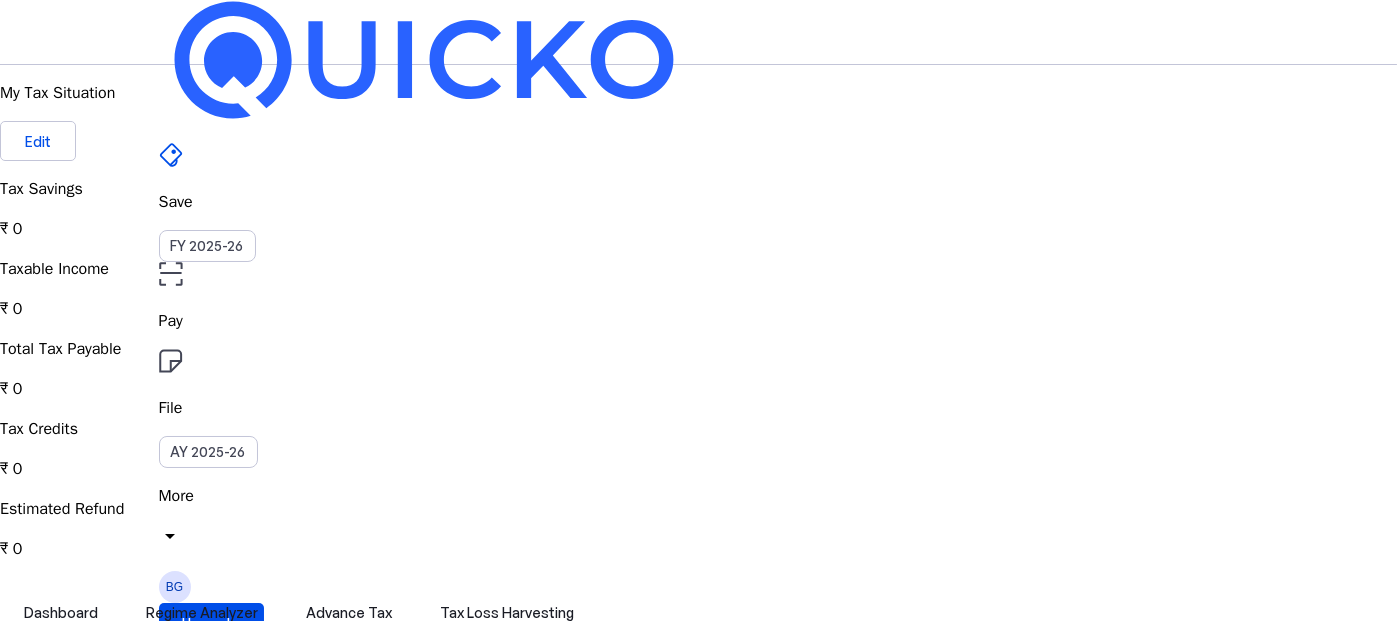 click at bounding box center (698, 3929) 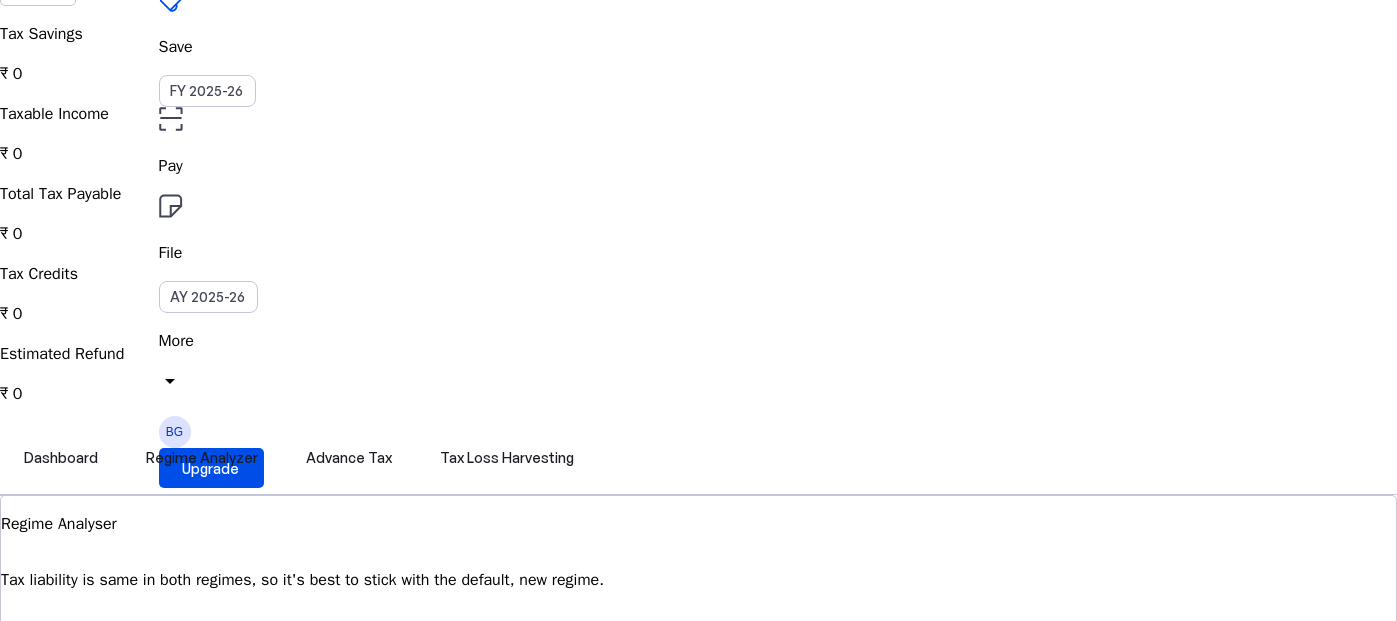 scroll, scrollTop: 0, scrollLeft: 0, axis: both 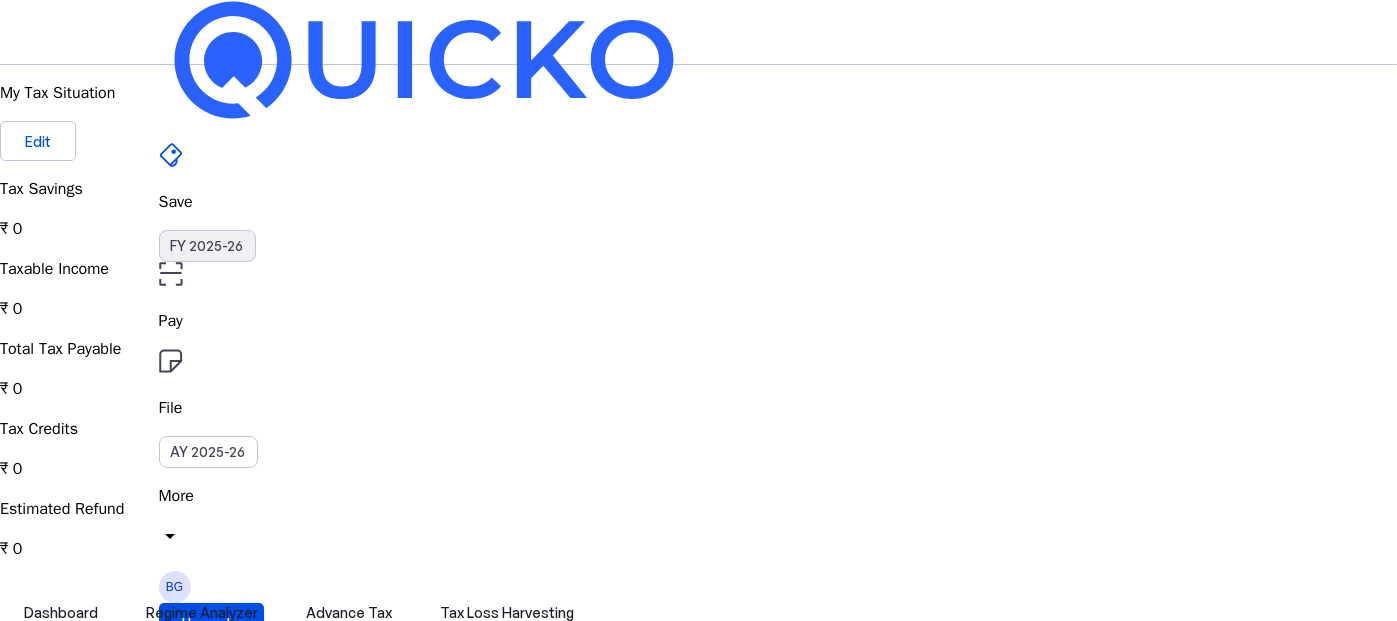 click on "FY 2025-26" at bounding box center (207, 246) 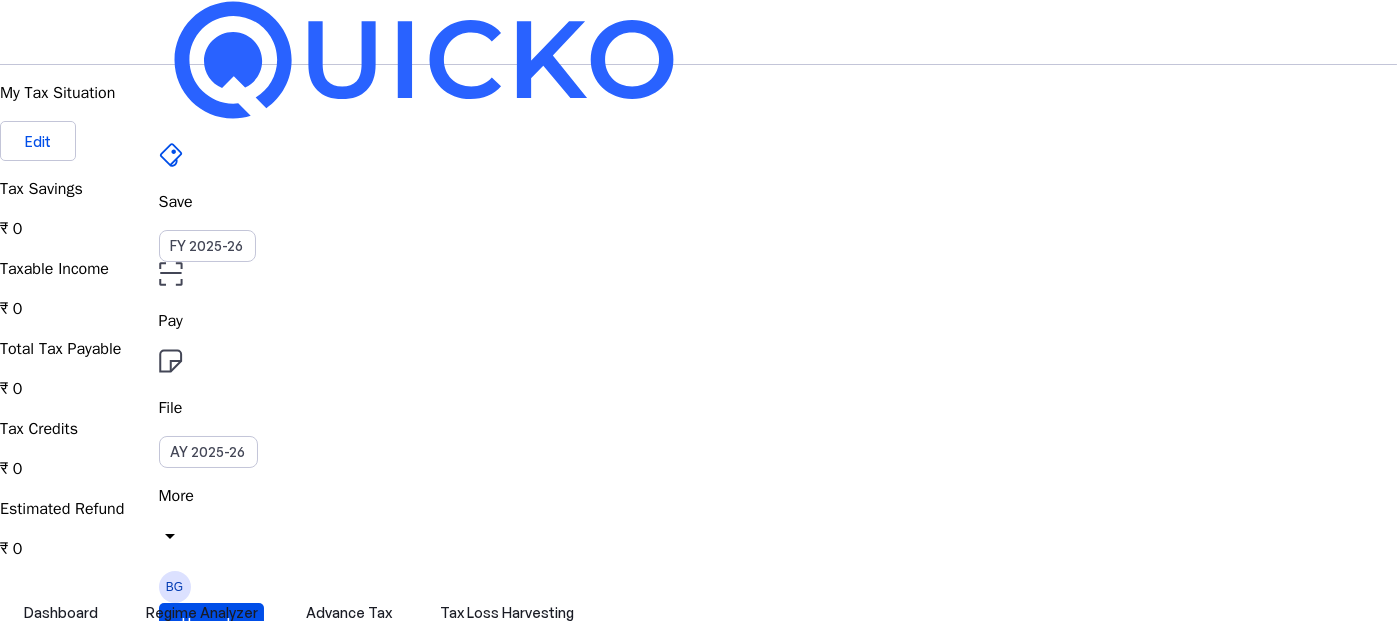 click on "Tax Savings" at bounding box center [698, 189] 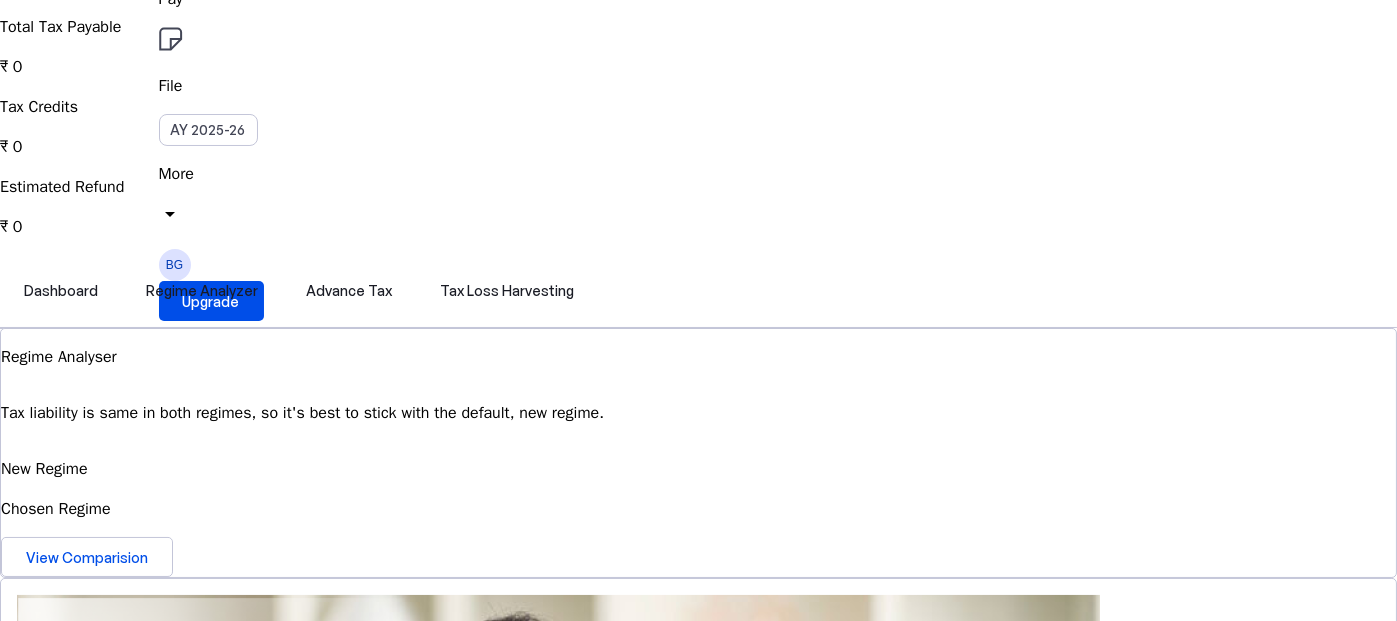 scroll, scrollTop: 300, scrollLeft: 0, axis: vertical 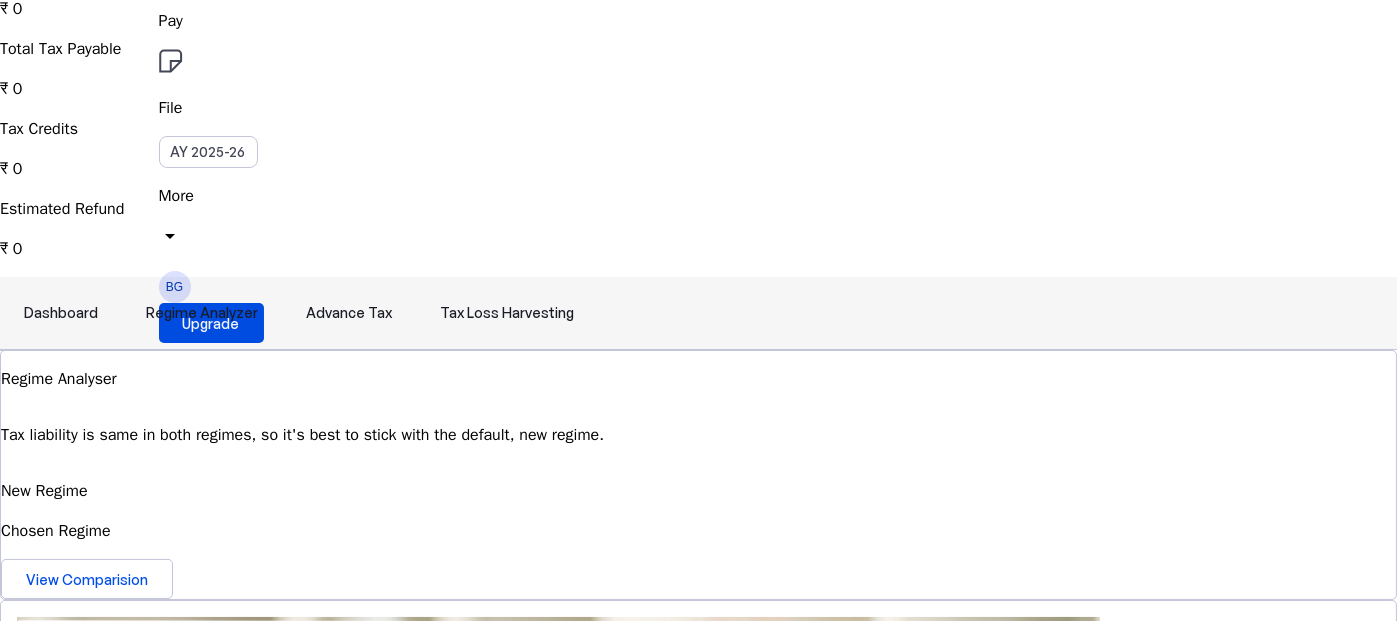 click on "Dashboard" at bounding box center [61, 313] 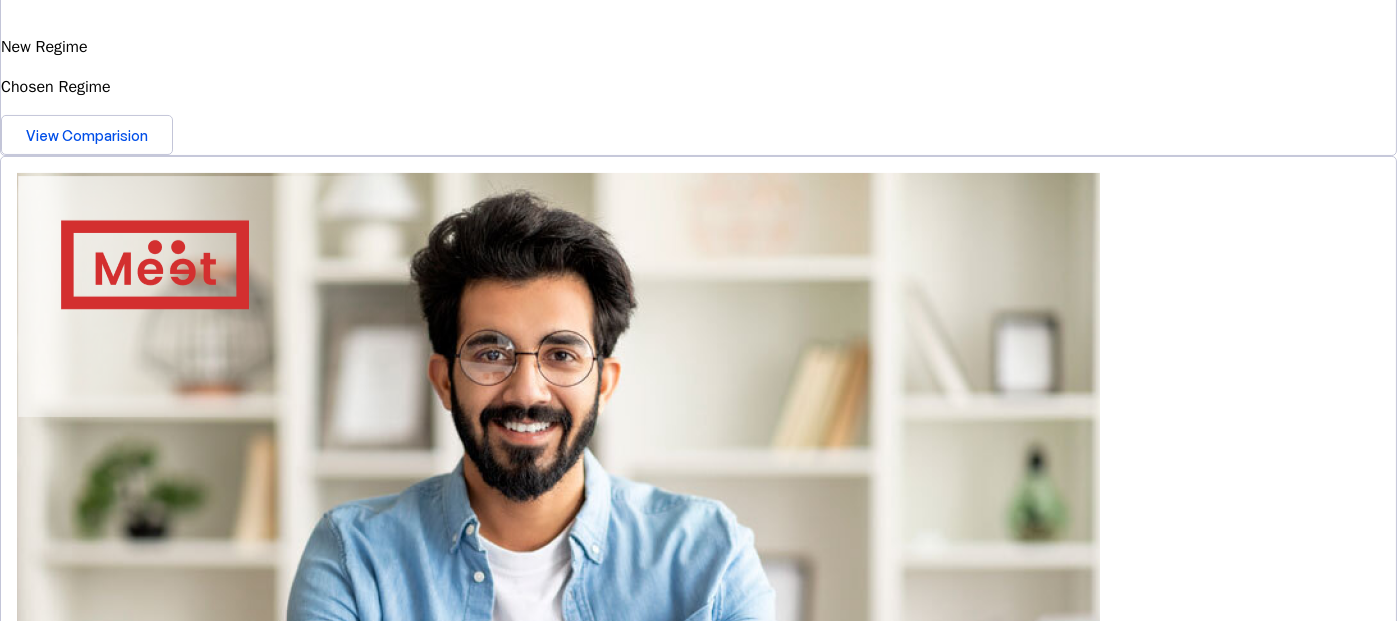 scroll, scrollTop: 1000, scrollLeft: 0, axis: vertical 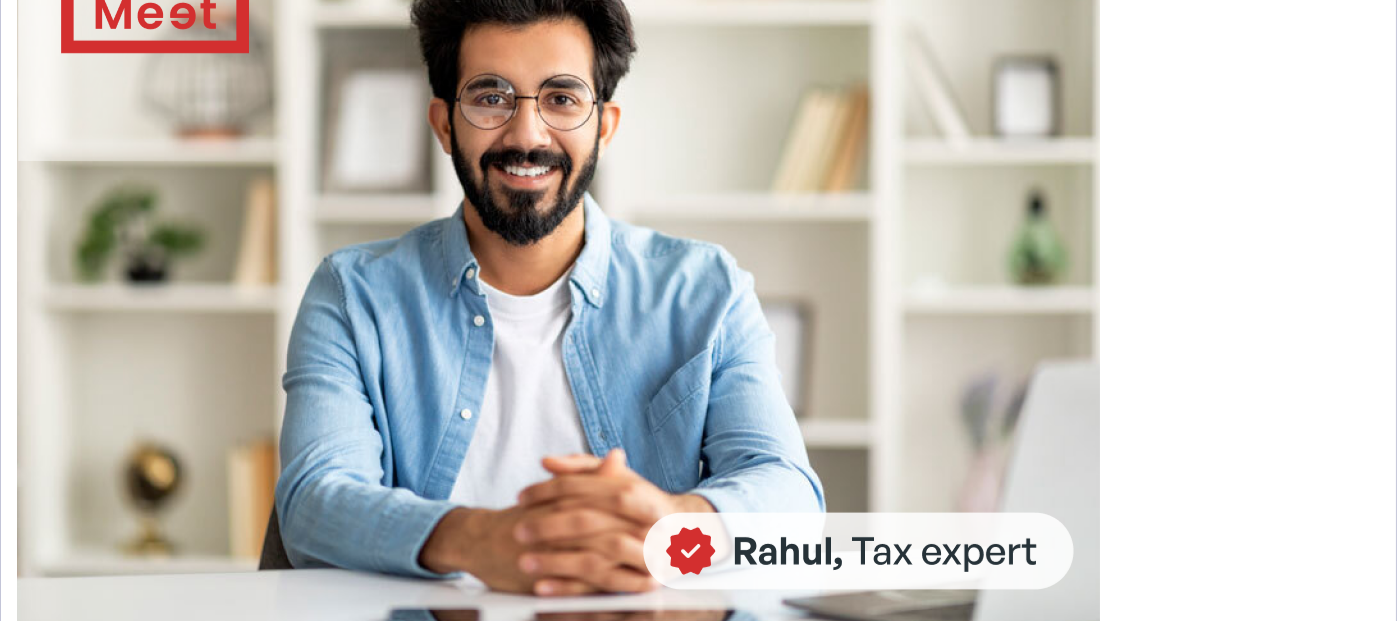 click on "Tax Computation Summary" at bounding box center (698, 953) 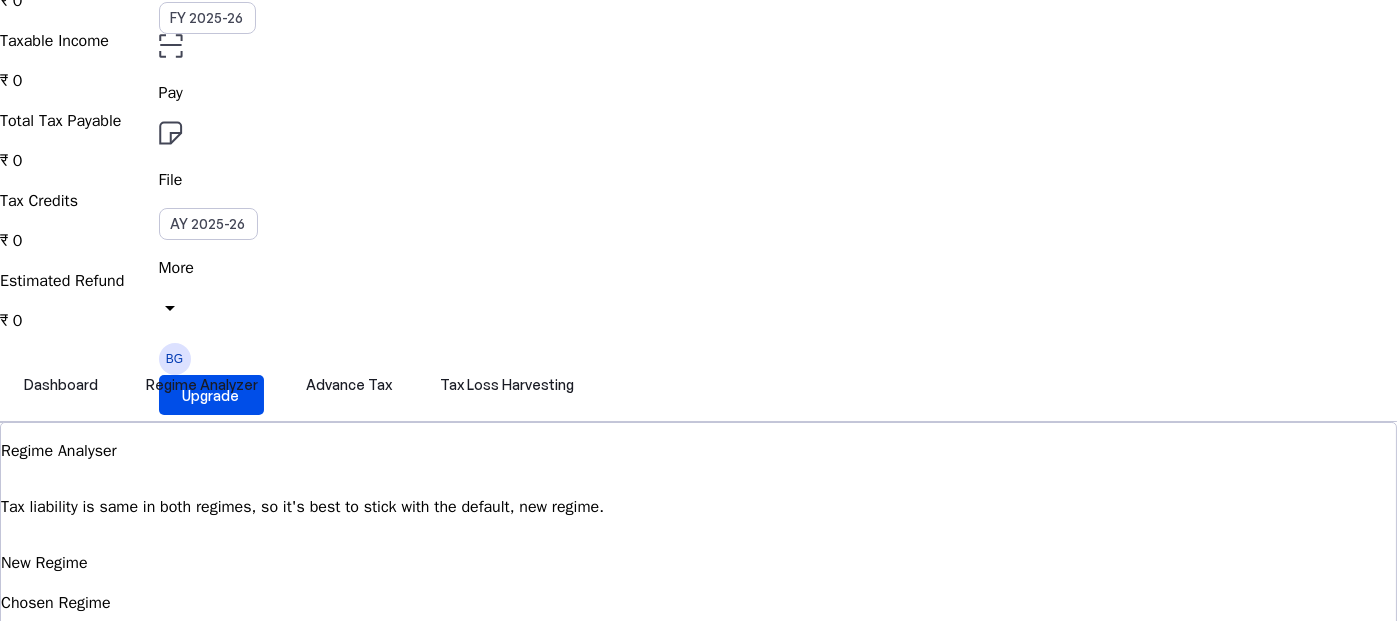 scroll, scrollTop: 200, scrollLeft: 0, axis: vertical 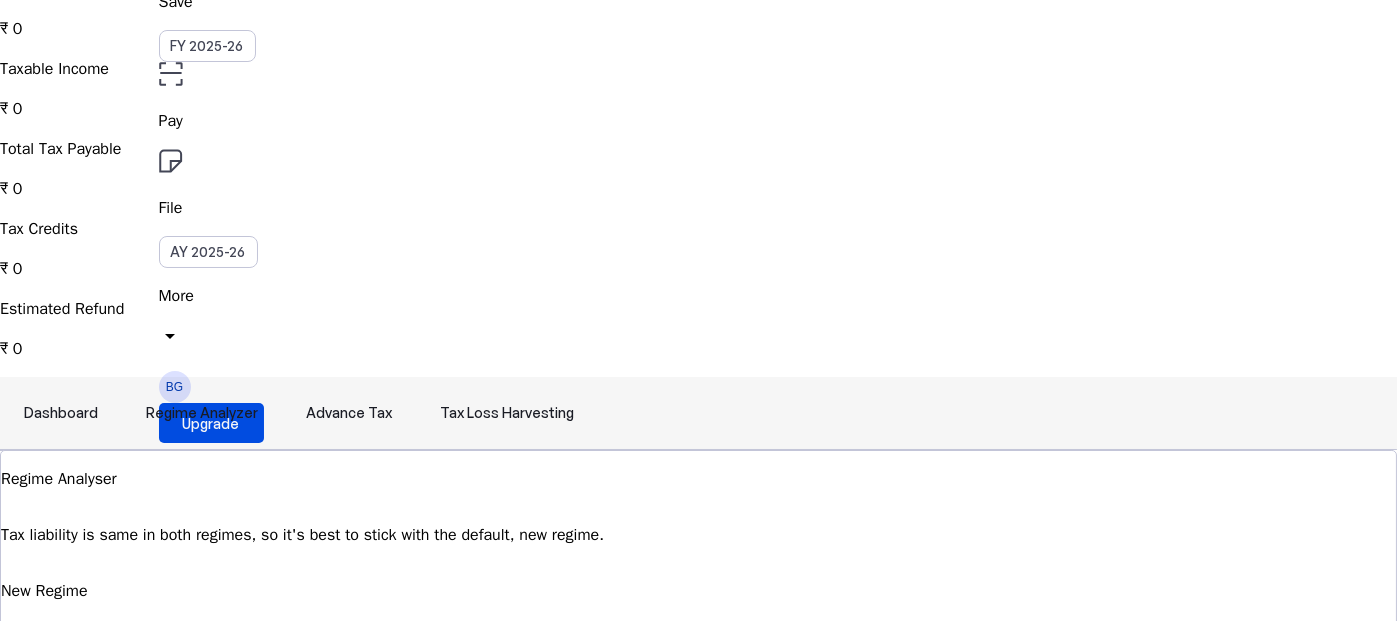 click on "Tax Loss Harvesting" at bounding box center (507, 413) 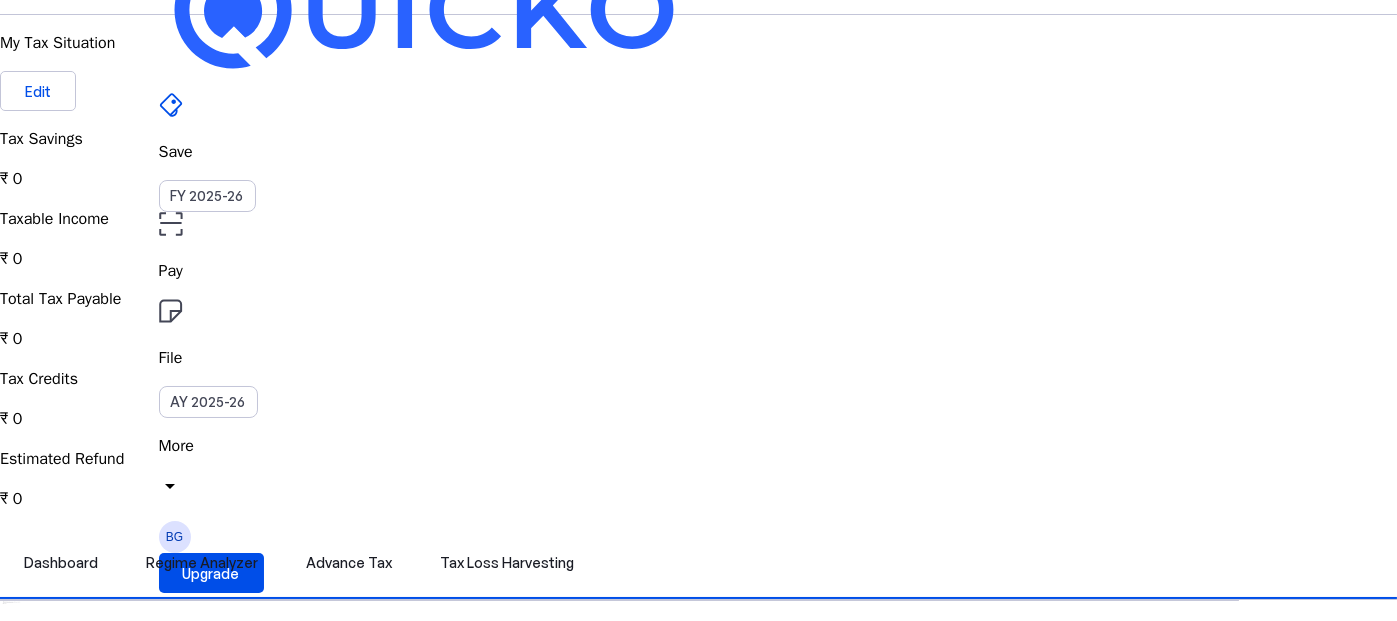scroll, scrollTop: 0, scrollLeft: 0, axis: both 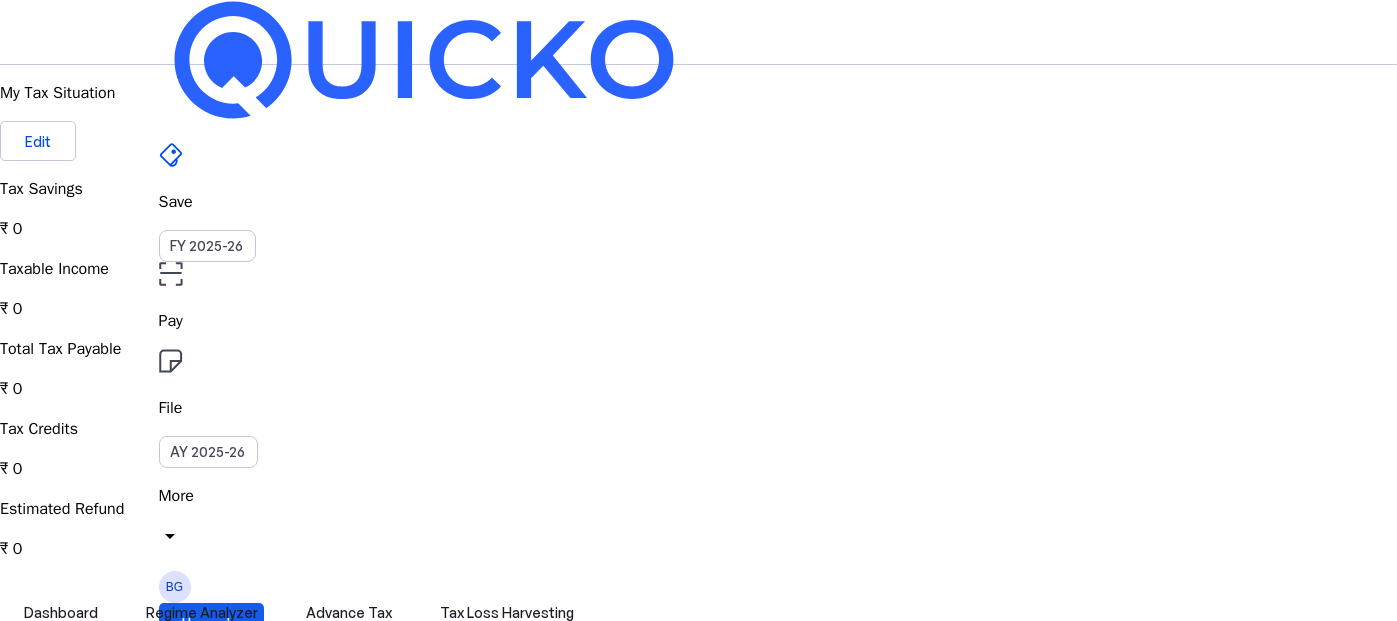 click on "Upgrade" at bounding box center [211, 623] 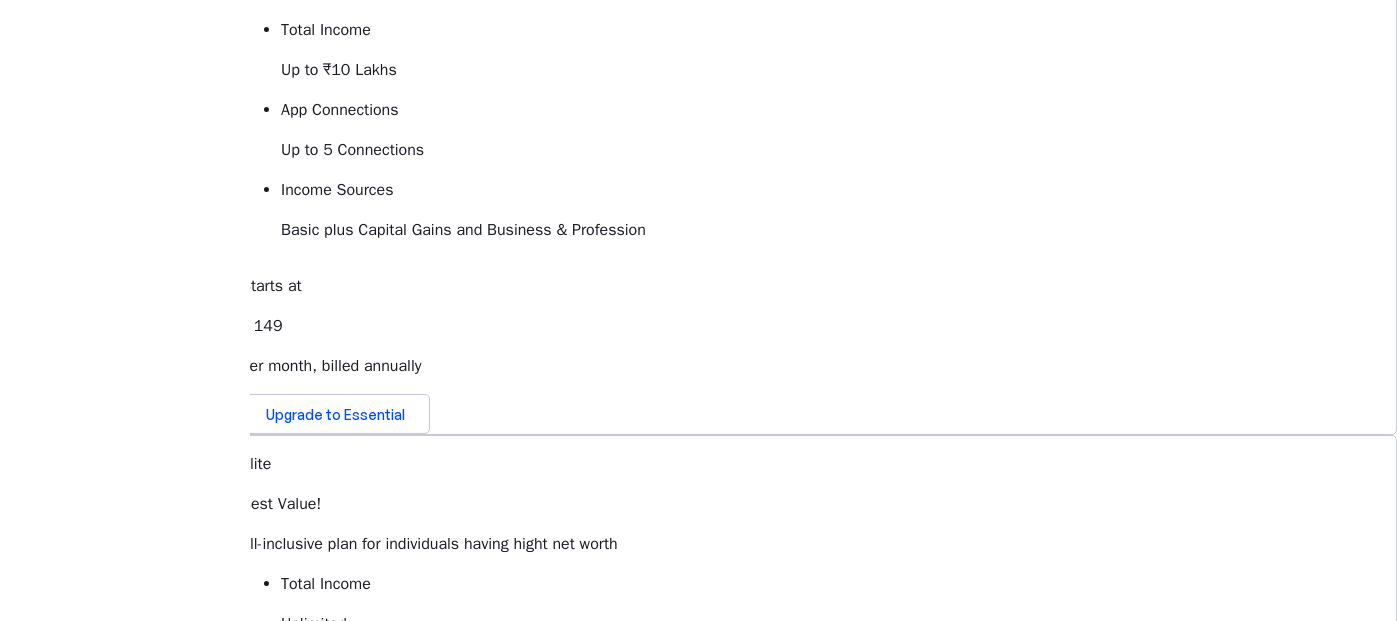 scroll, scrollTop: 700, scrollLeft: 0, axis: vertical 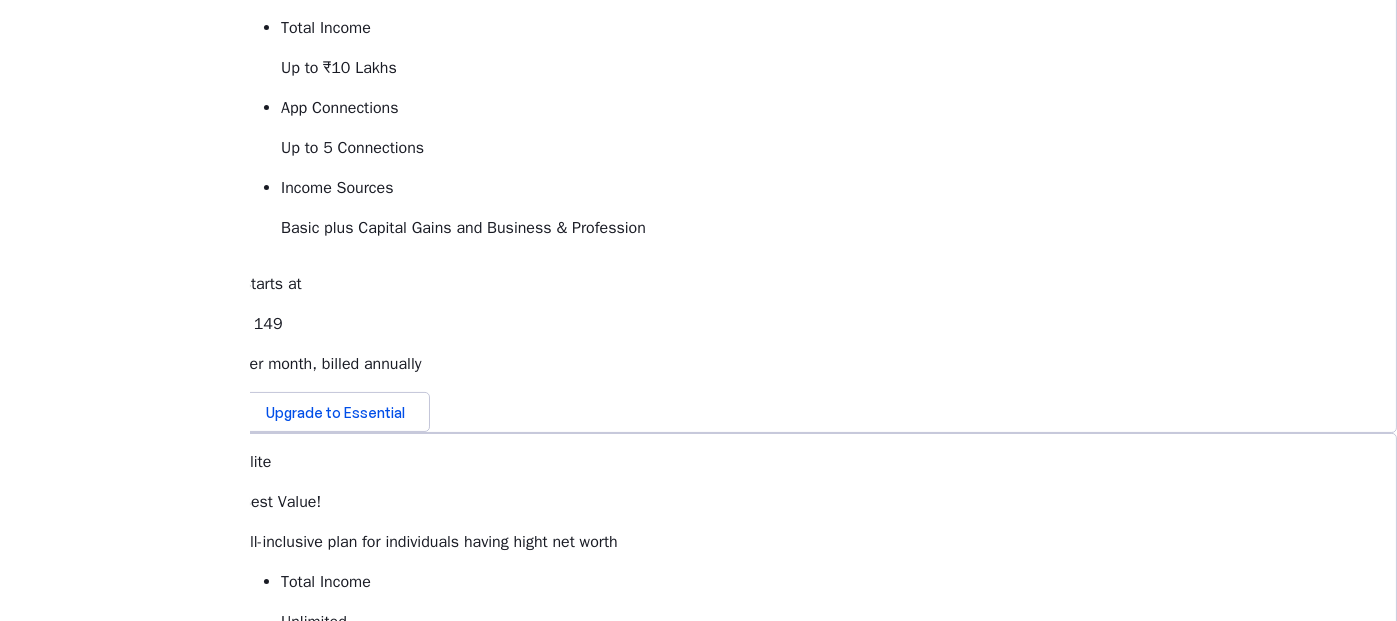click on "What is the validity of the plan?  expand_more" at bounding box center (818, 1265) 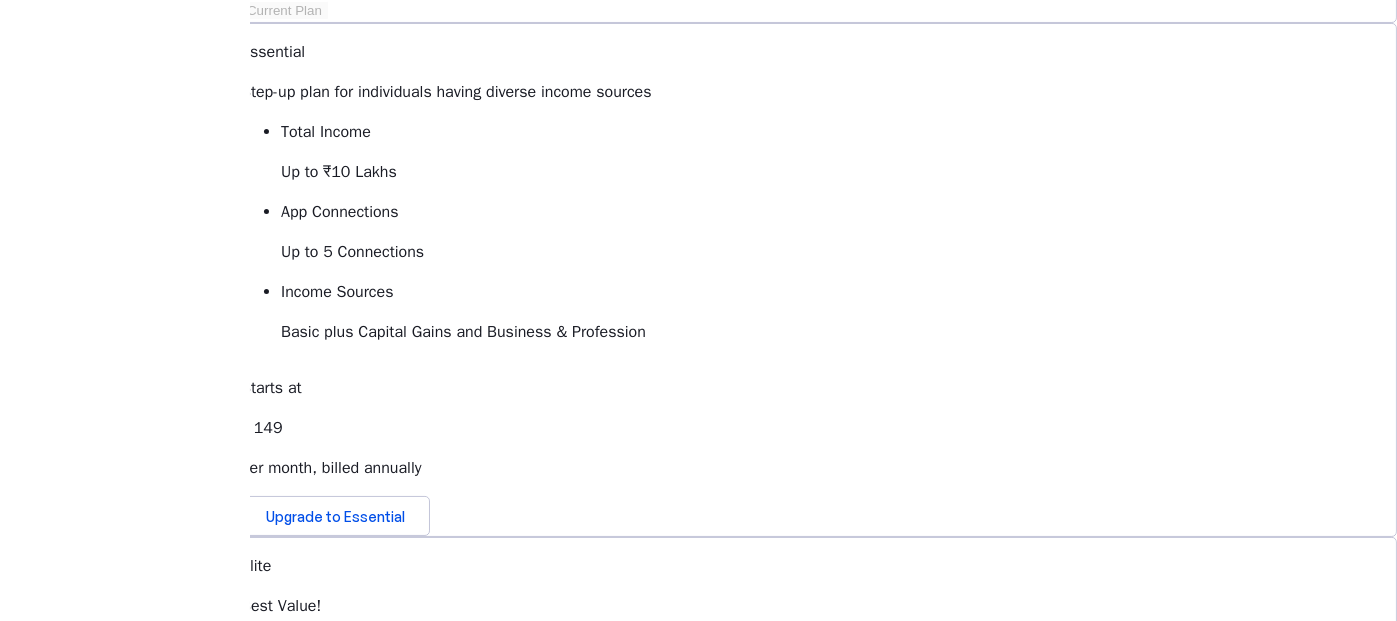 scroll, scrollTop: 500, scrollLeft: 0, axis: vertical 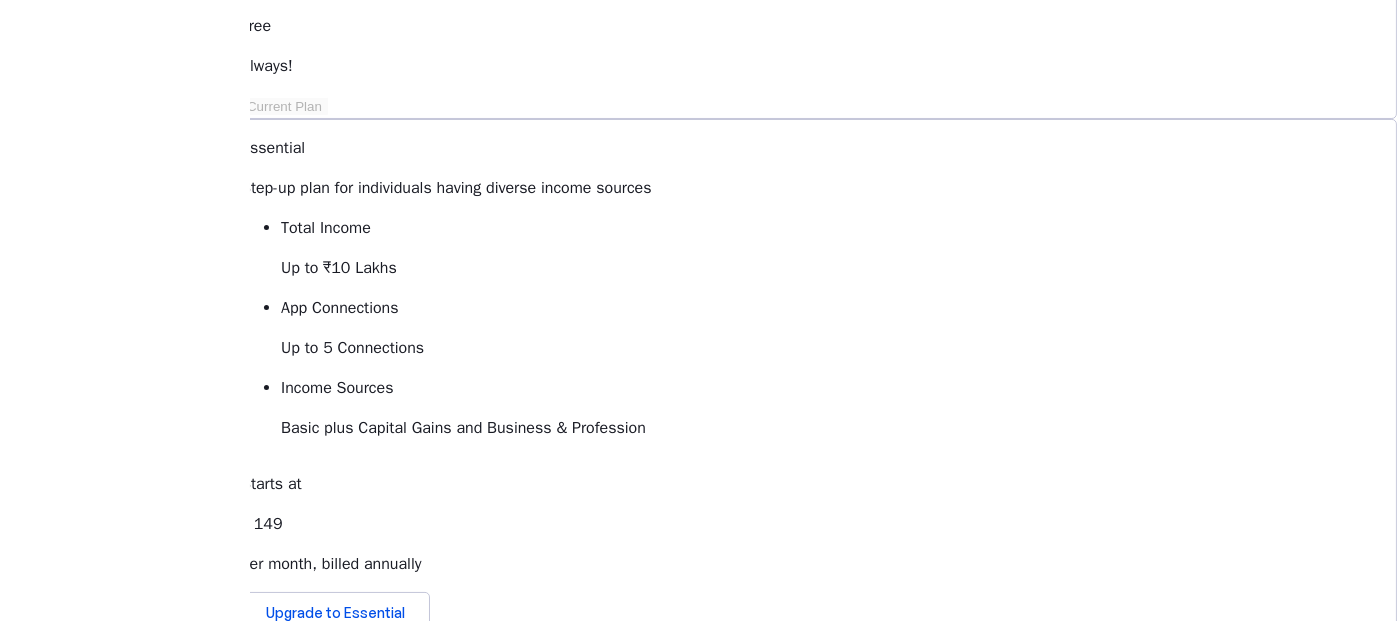 click on "keyboard_arrow_down" at bounding box center (362, 1200) 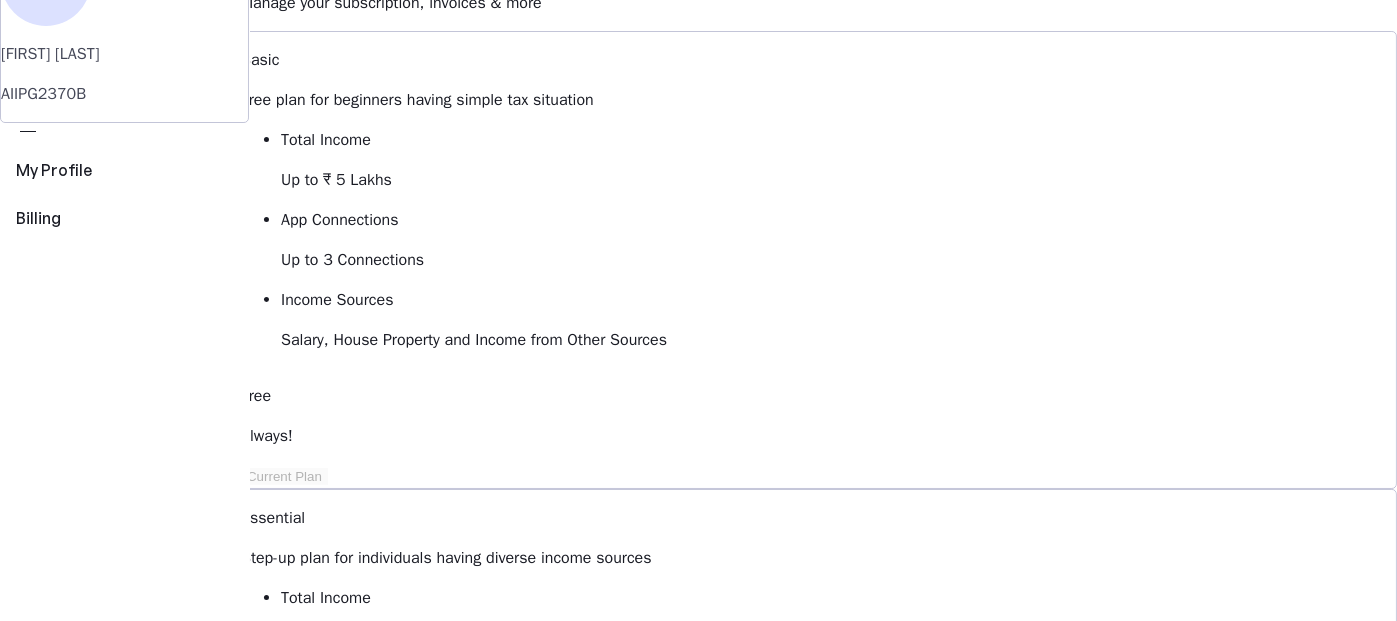 scroll, scrollTop: 100, scrollLeft: 0, axis: vertical 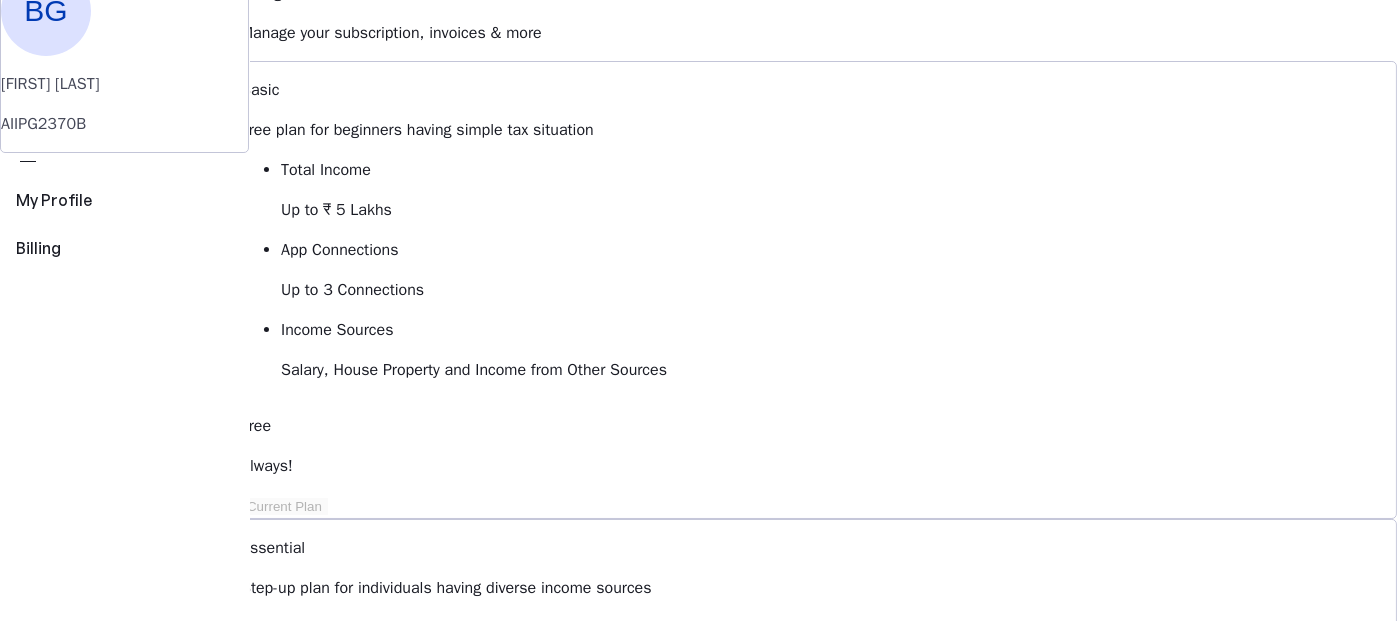 click on "Upgrade to Elite" at bounding box center (319, 1566) 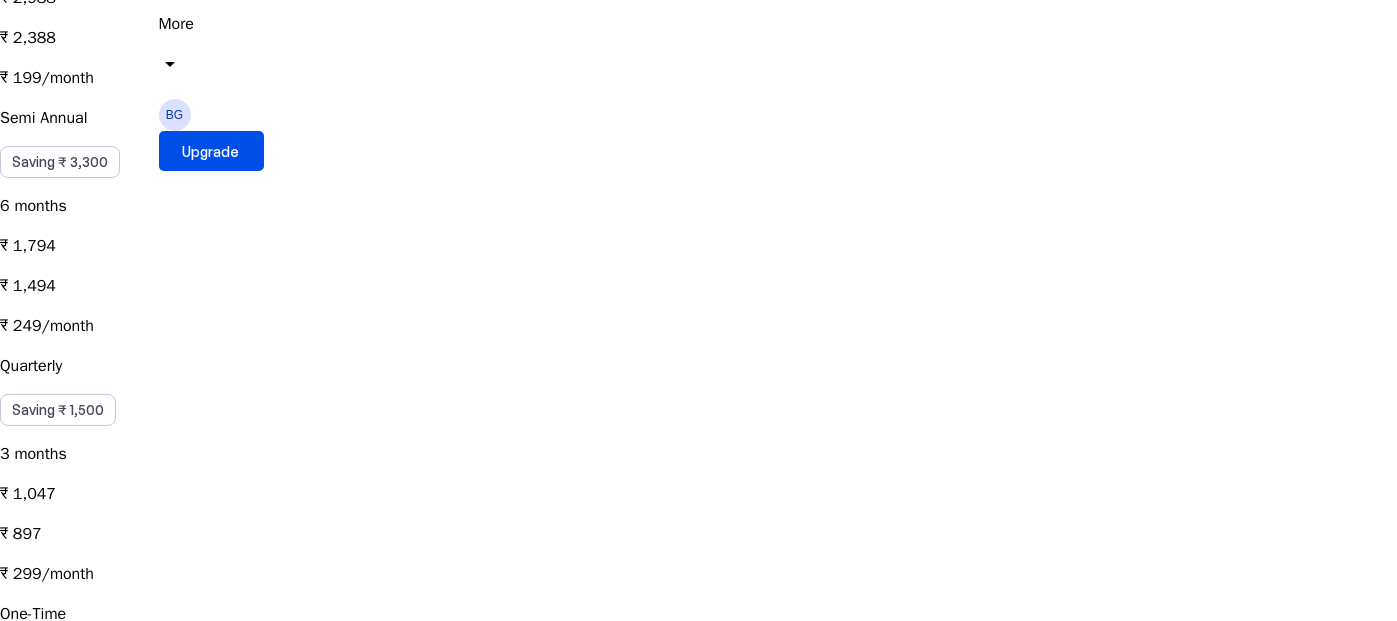 scroll, scrollTop: 700, scrollLeft: 0, axis: vertical 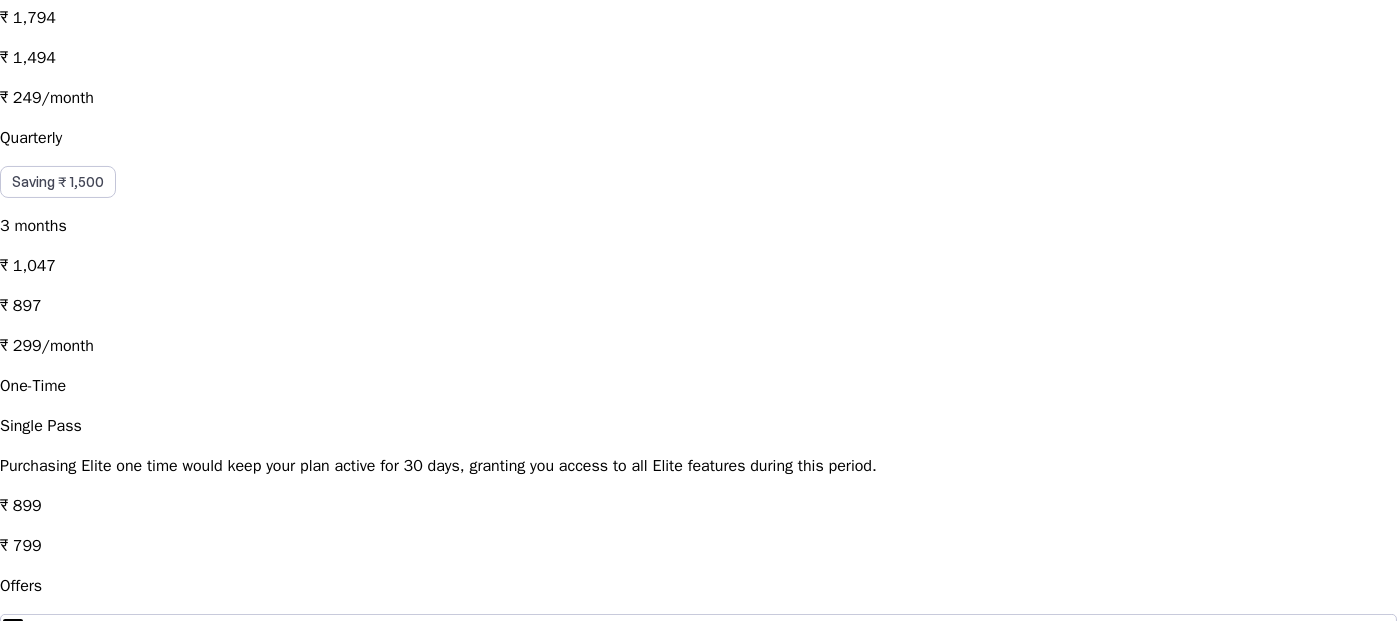 click on "local_activity Apply Coupon chevron_right" at bounding box center [698, 674] 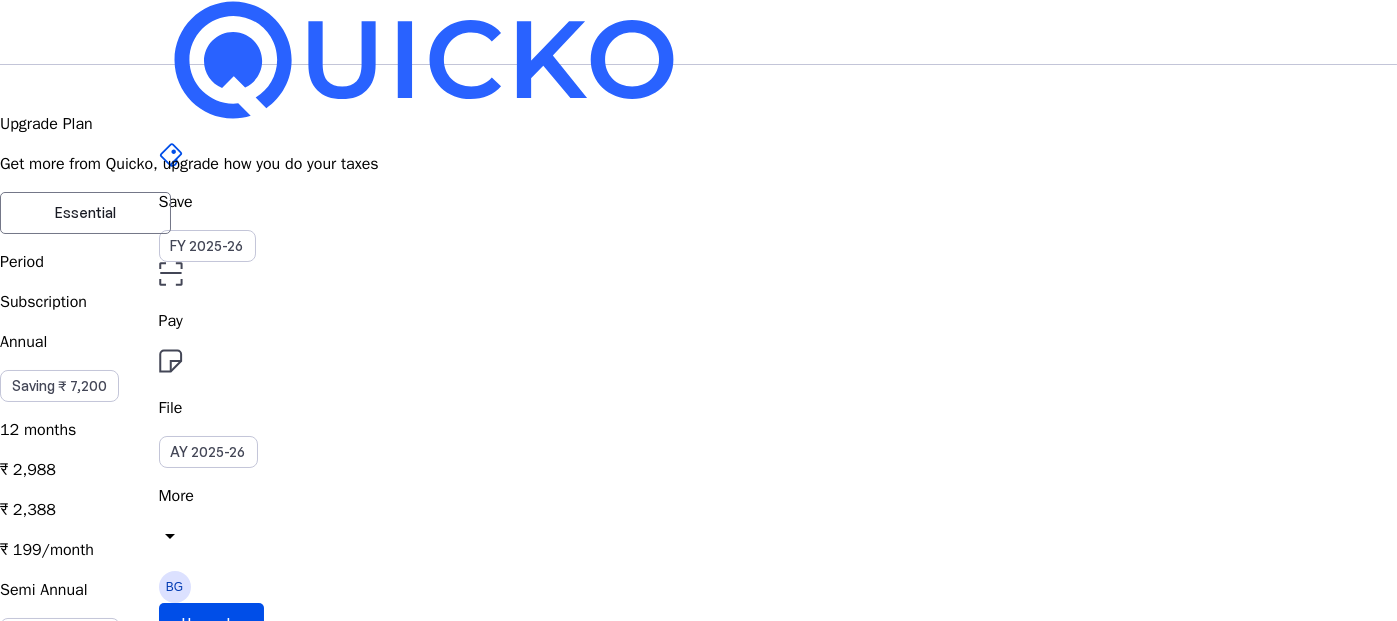 click on "cancel" at bounding box center [12, 2420] 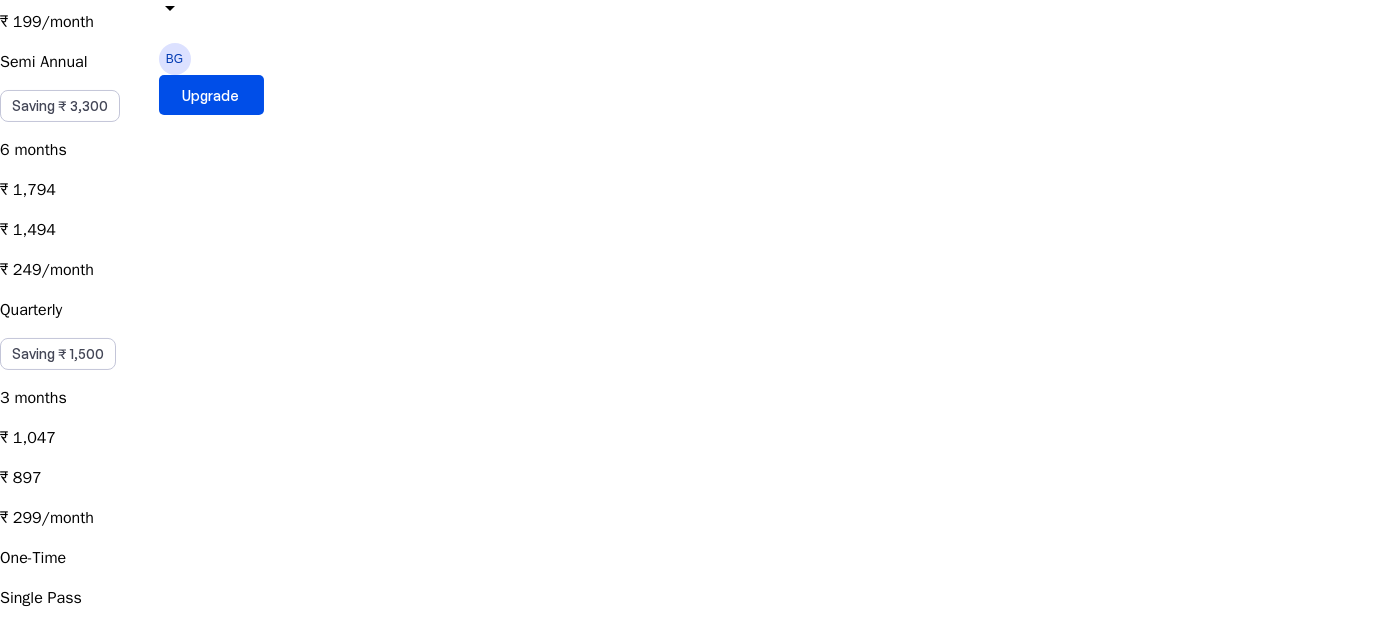 scroll, scrollTop: 241, scrollLeft: 0, axis: vertical 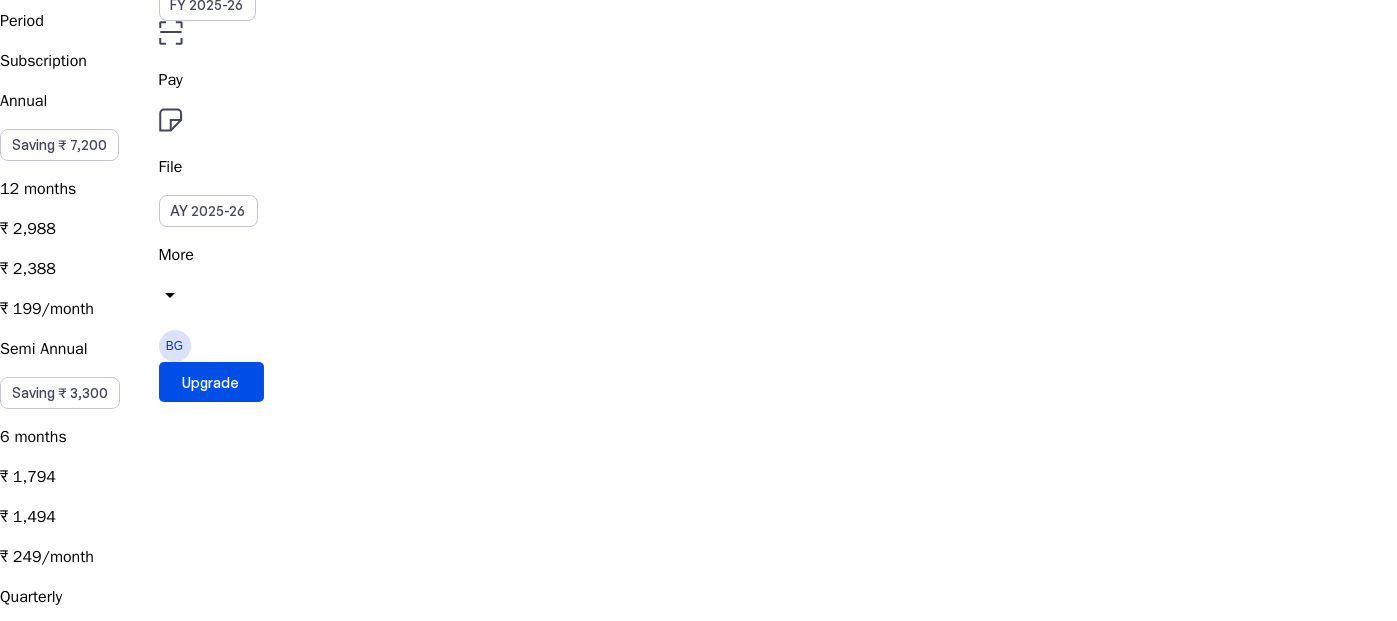 click on "Quarterly  Saving ₹ 1,500  3 months   ₹ 1,047   ₹ 897  ₹ 299/month" at bounding box center [698, 701] 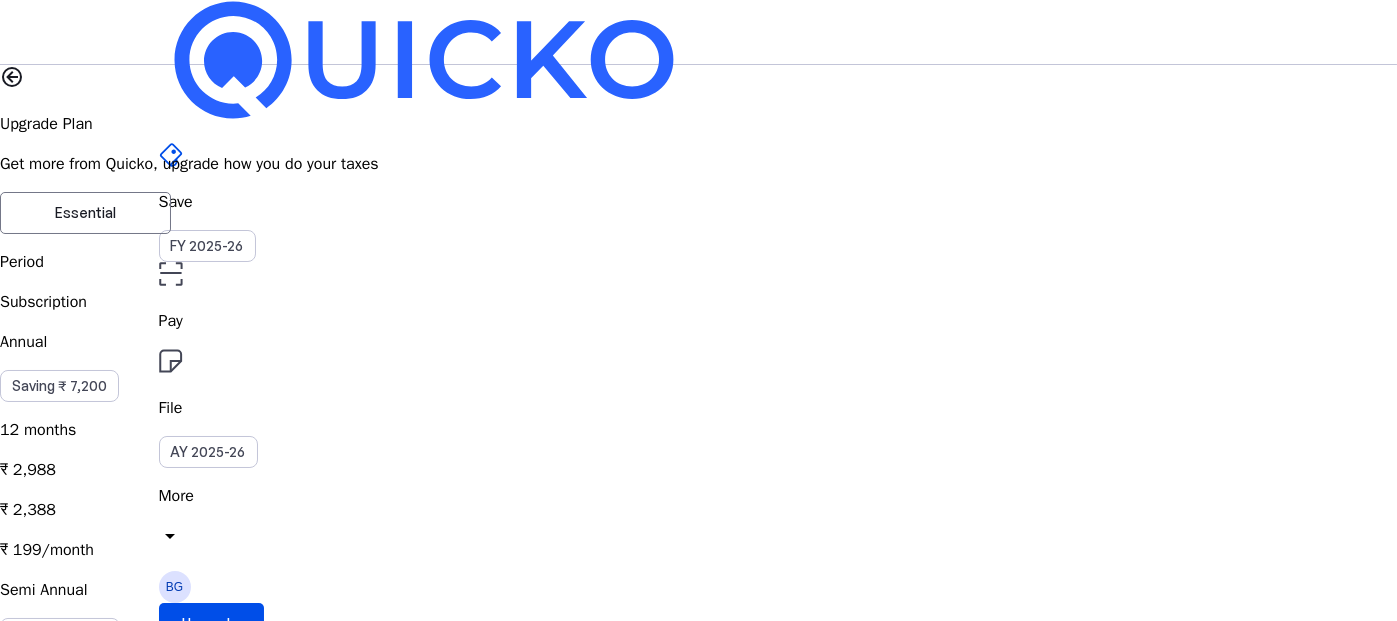 scroll, scrollTop: 0, scrollLeft: 0, axis: both 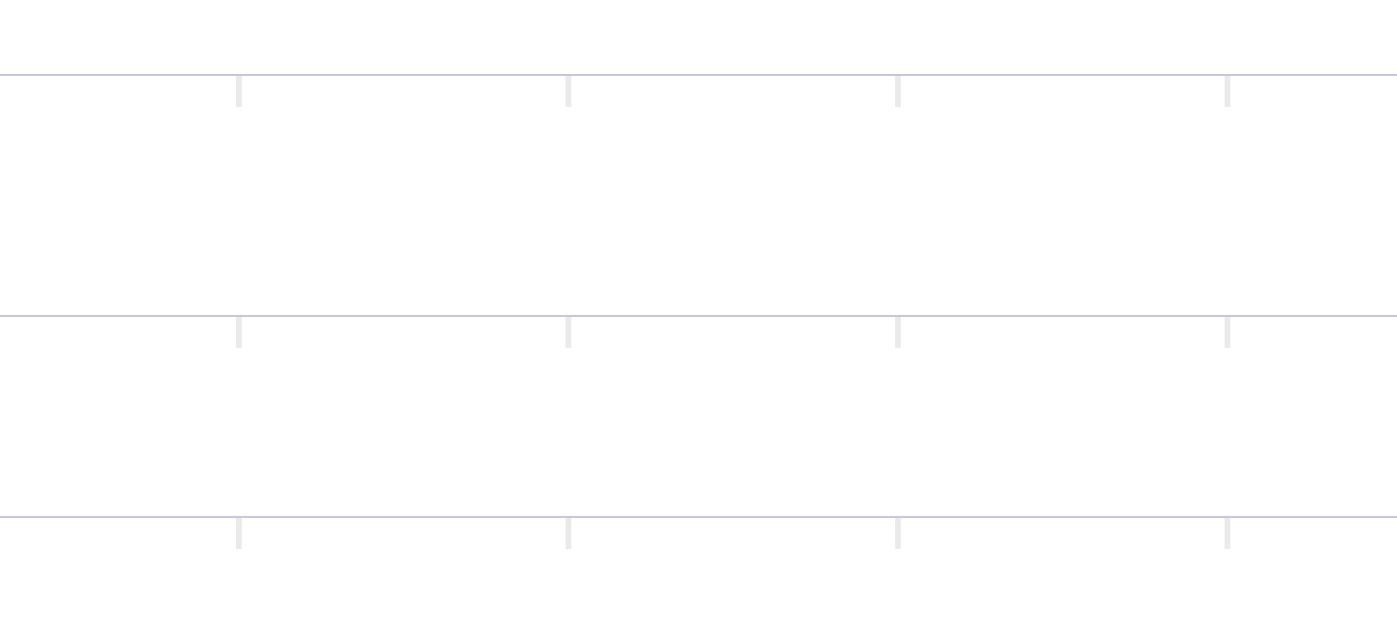 click on "Link PAN Aadhaar" at bounding box center [698, 2200] 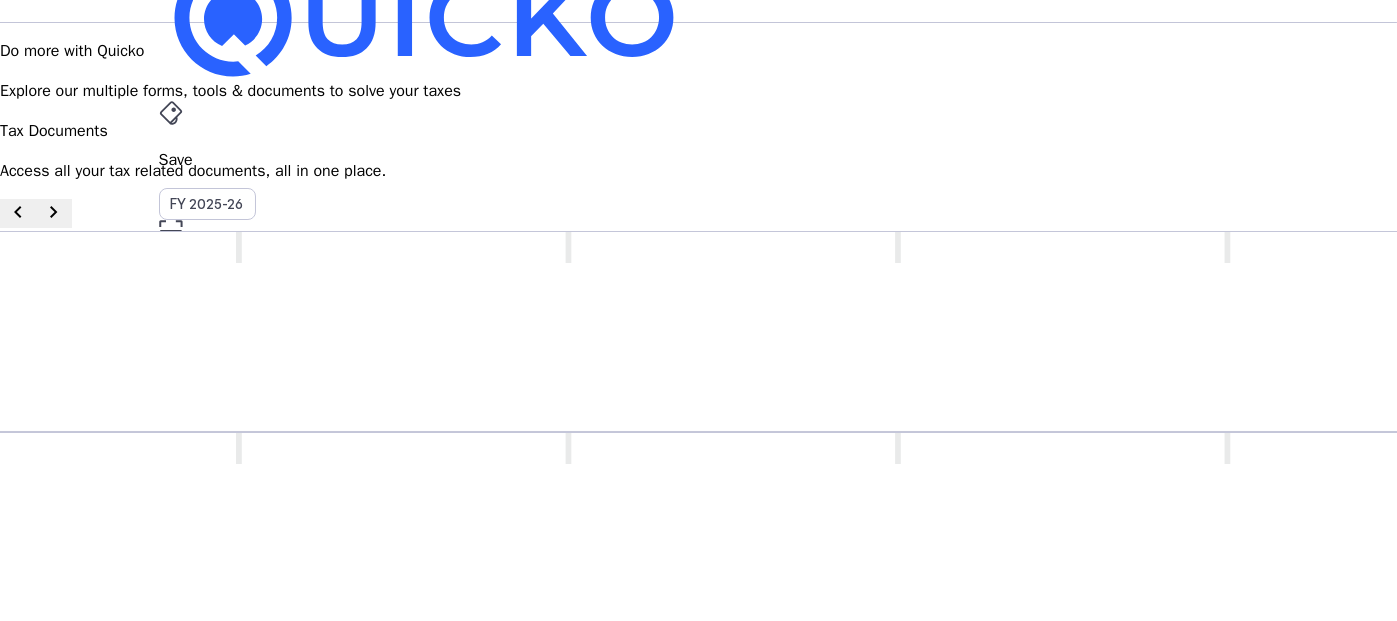scroll, scrollTop: 0, scrollLeft: 0, axis: both 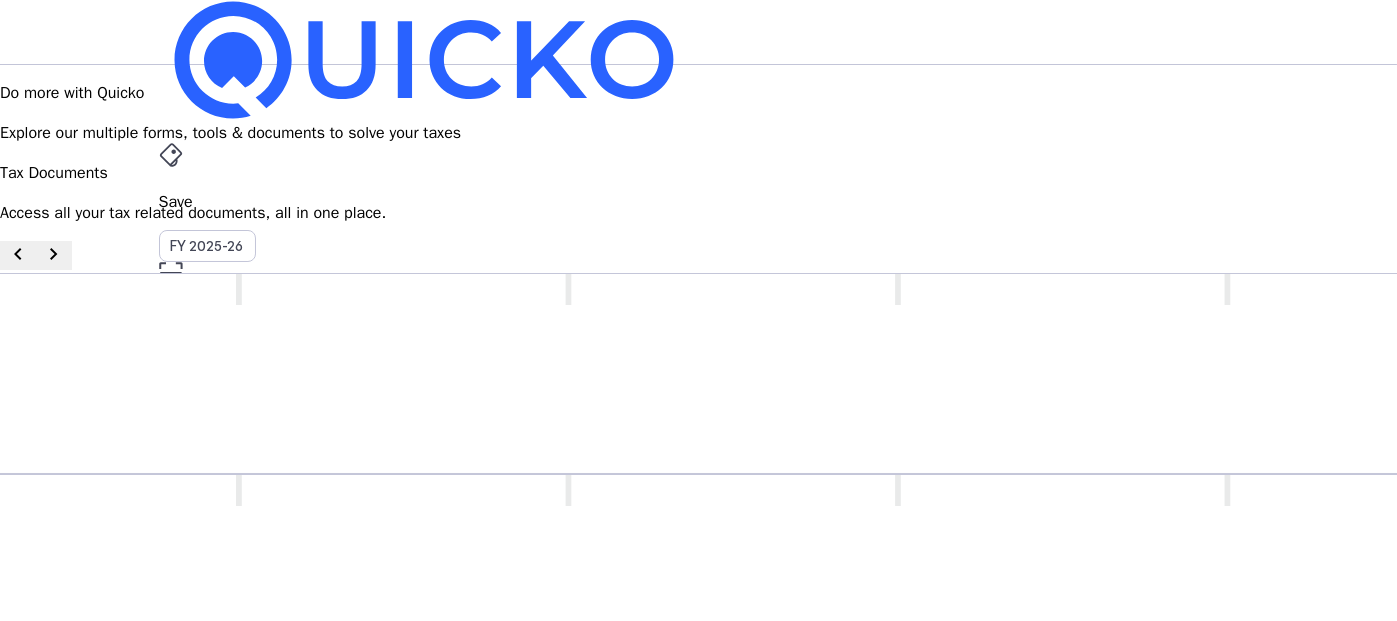 click at bounding box center [171, 155] 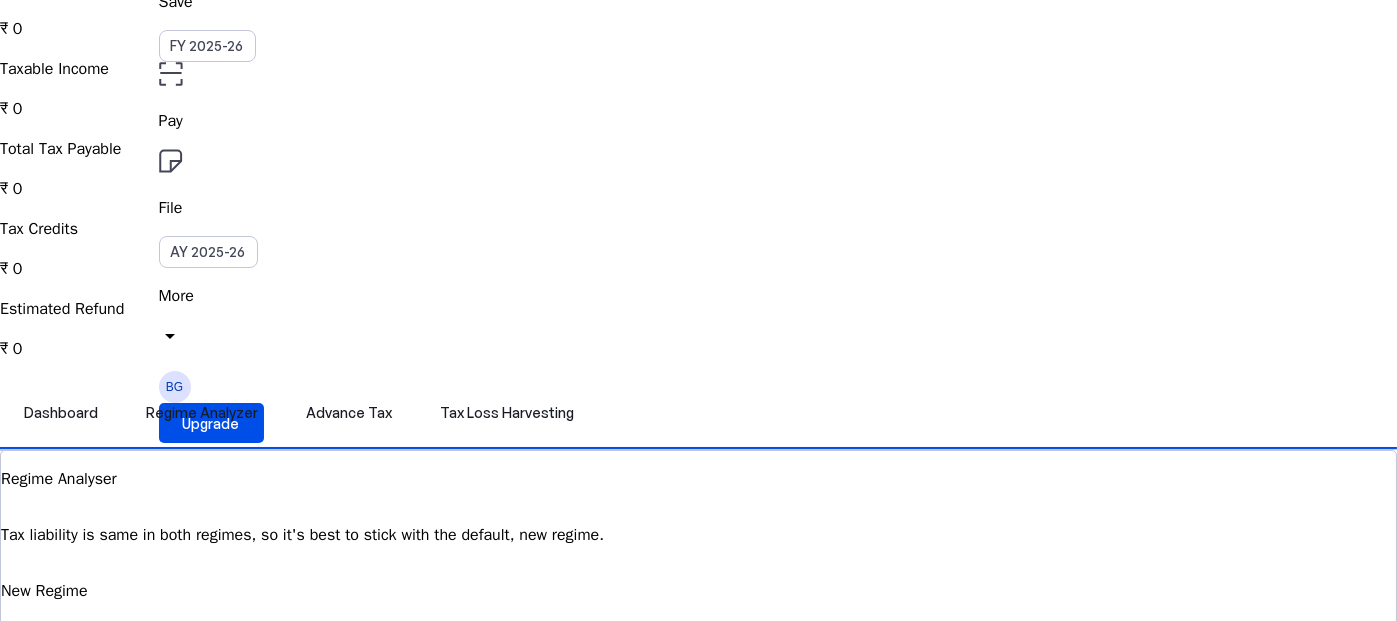scroll, scrollTop: 0, scrollLeft: 0, axis: both 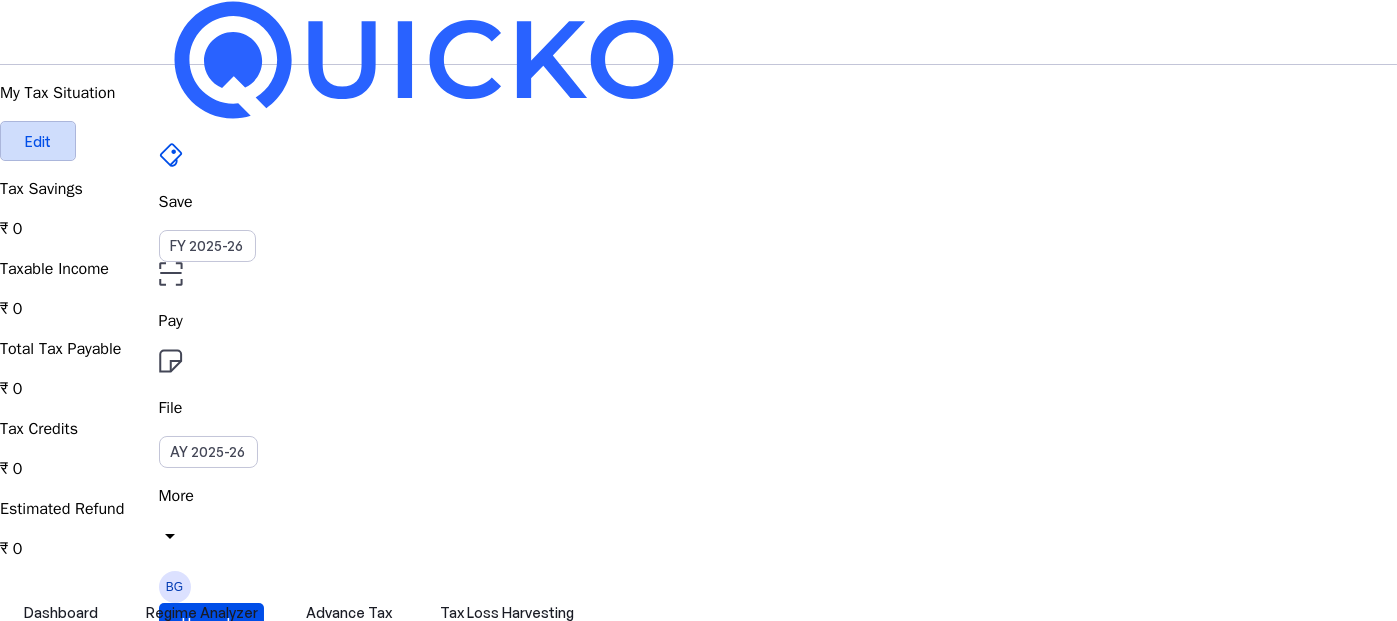 click at bounding box center [38, 141] 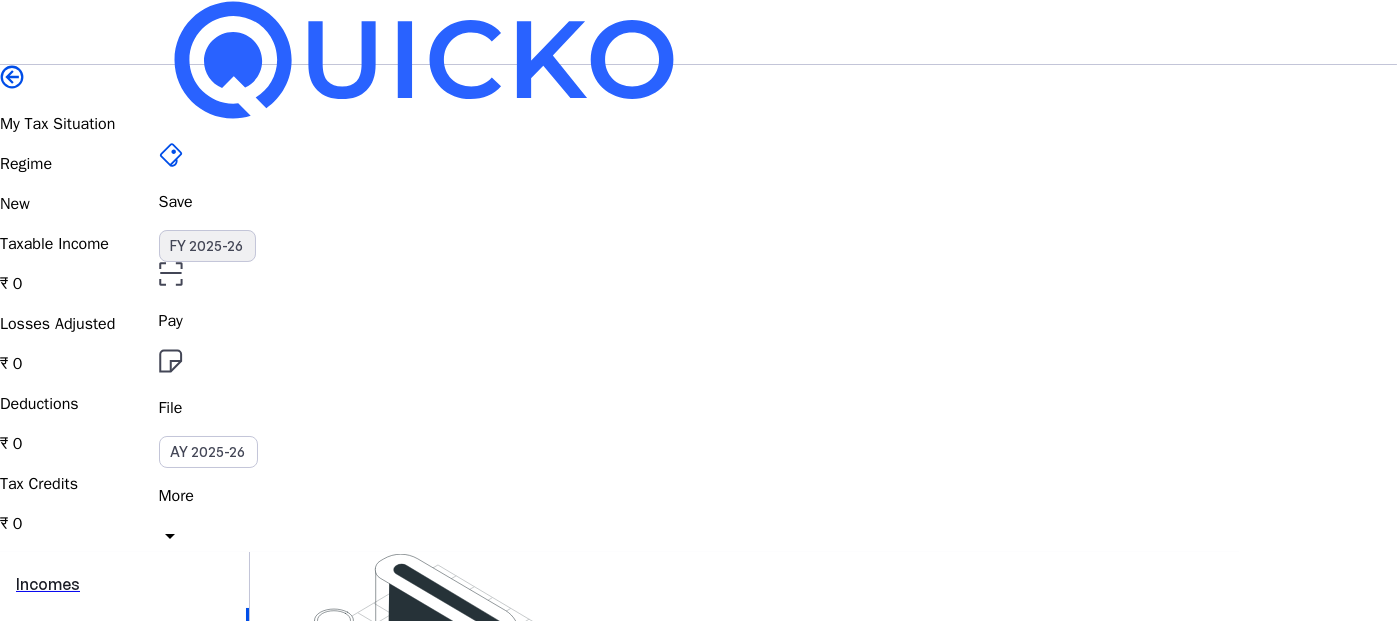 click on "FY 2025-26" at bounding box center [207, 246] 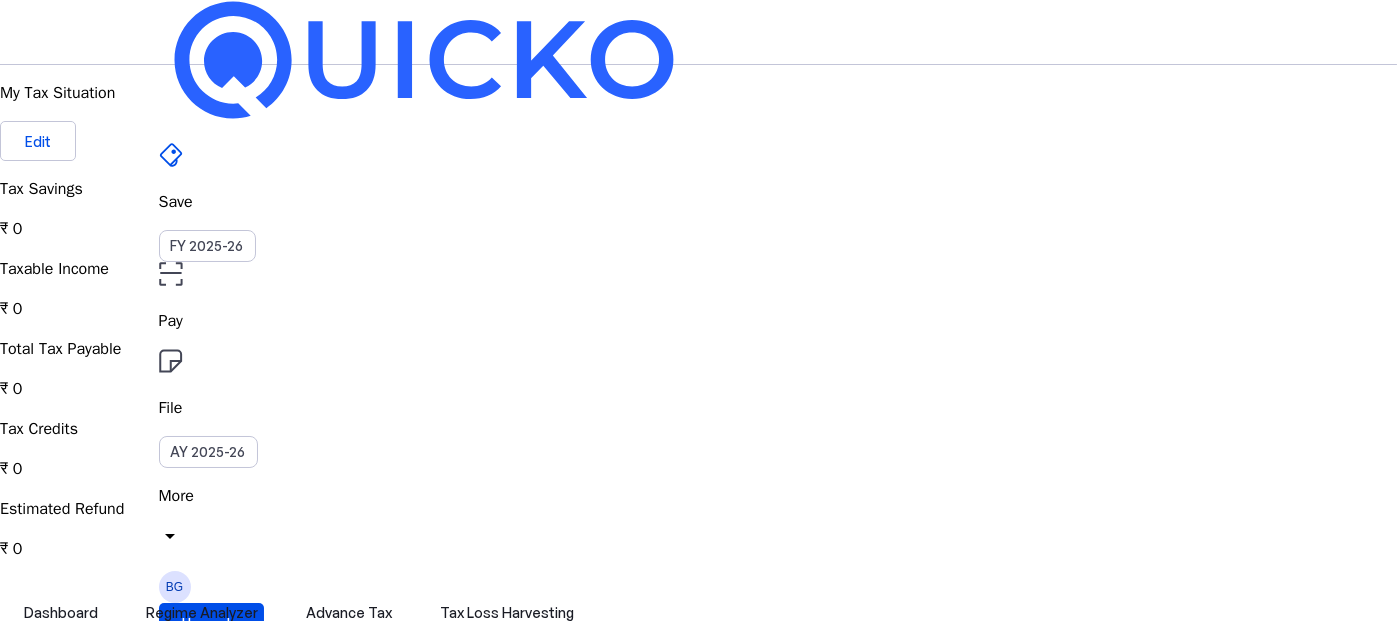 drag, startPoint x: 509, startPoint y: 35, endPoint x: 504, endPoint y: 119, distance: 84.14868 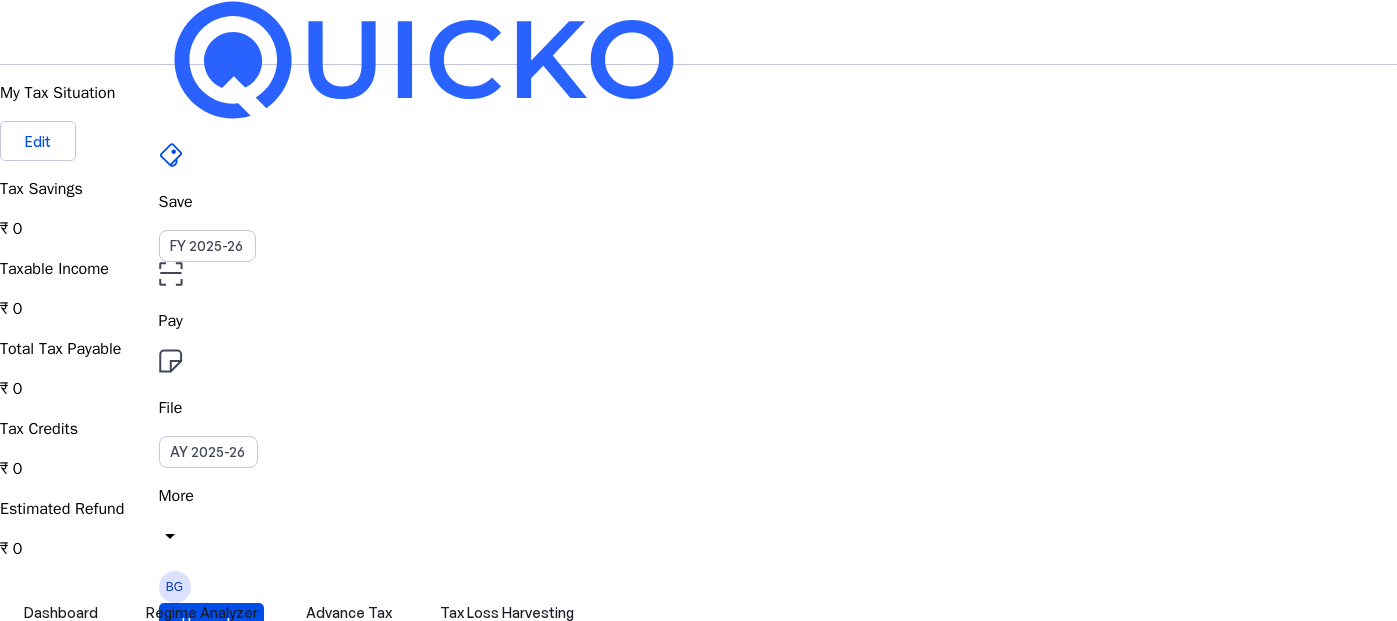 click on "Taxable Income ₹ 0" at bounding box center (698, 209) 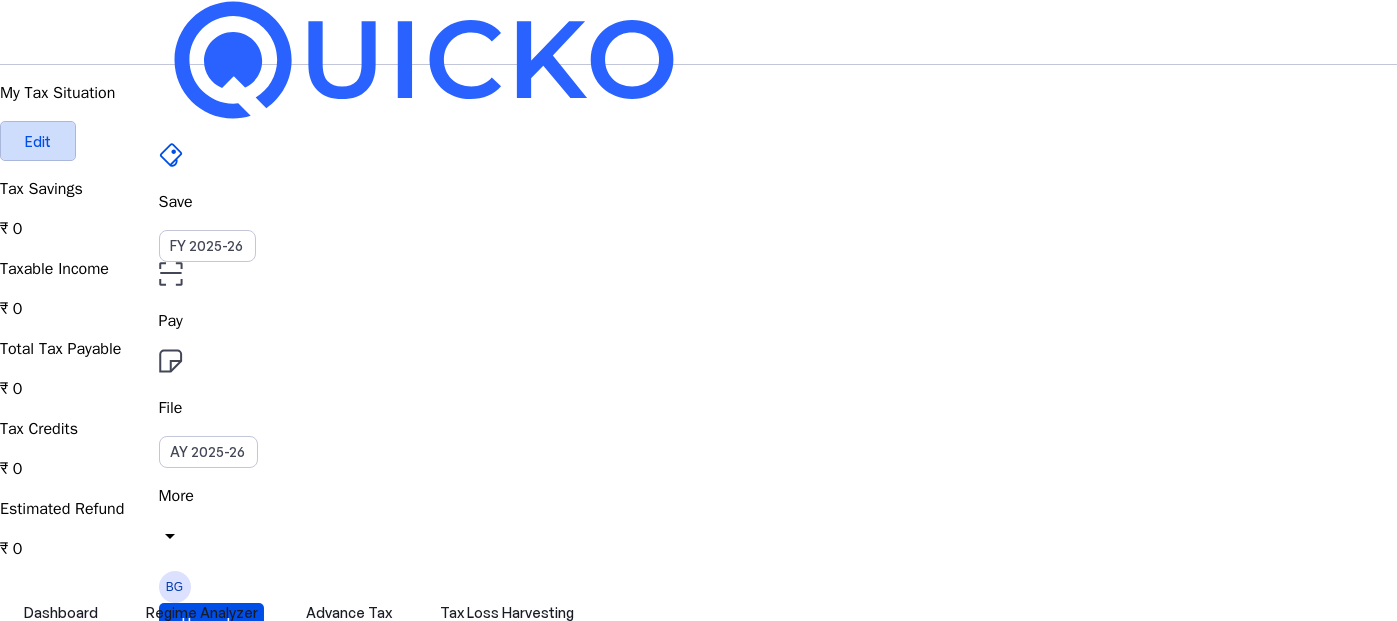 click on "Edit" at bounding box center [38, 141] 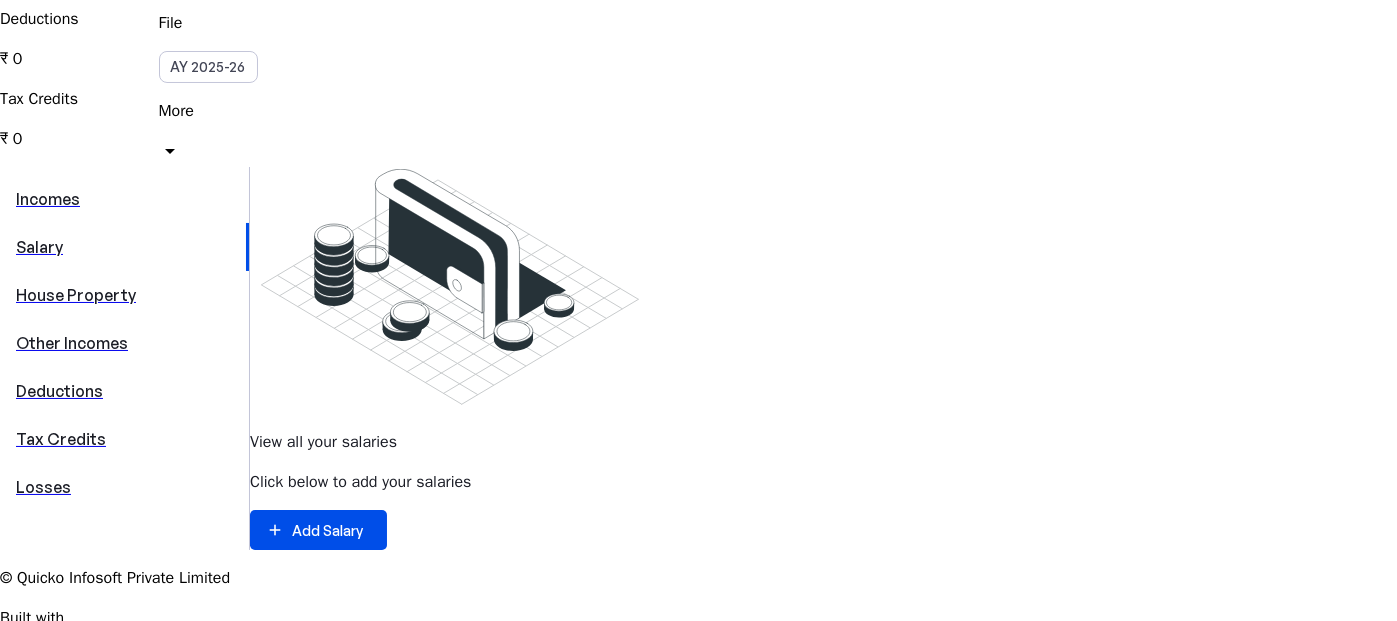 scroll, scrollTop: 185, scrollLeft: 0, axis: vertical 